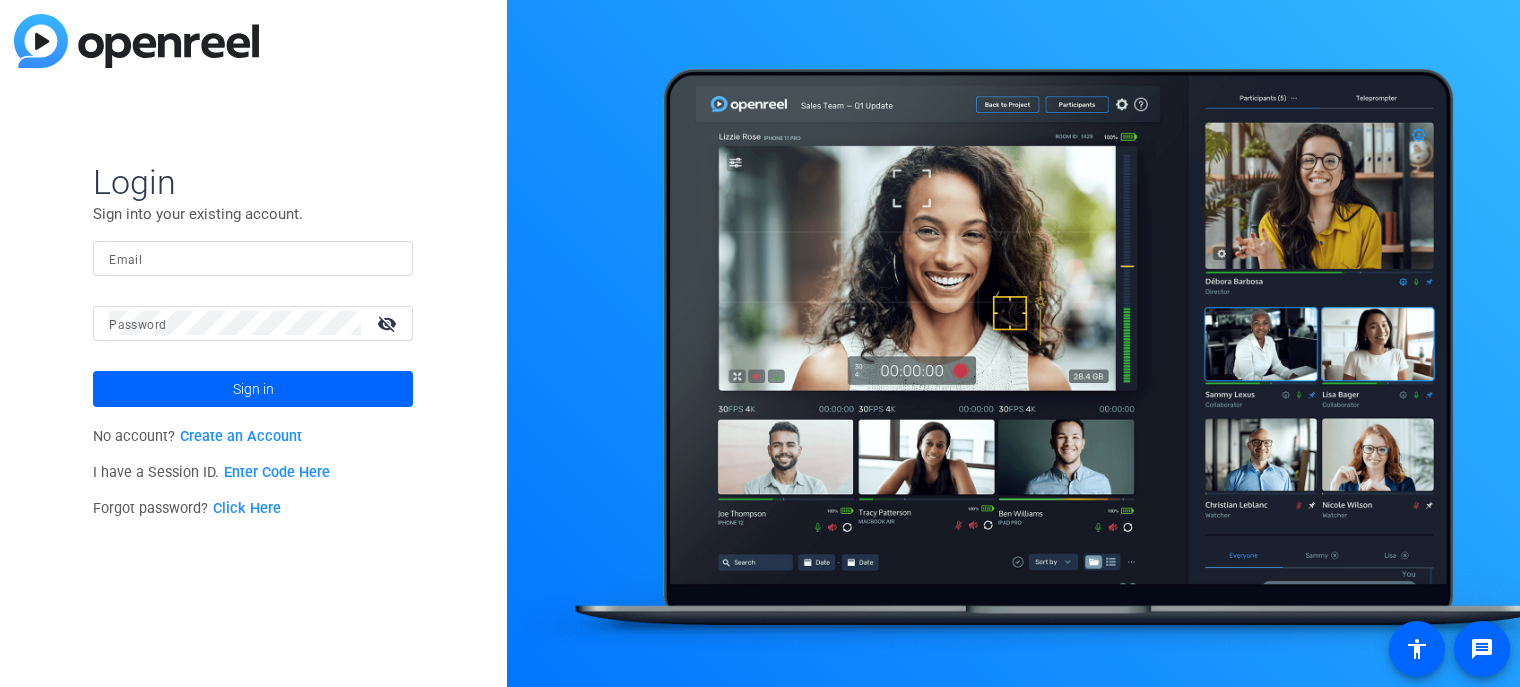 scroll, scrollTop: 0, scrollLeft: 0, axis: both 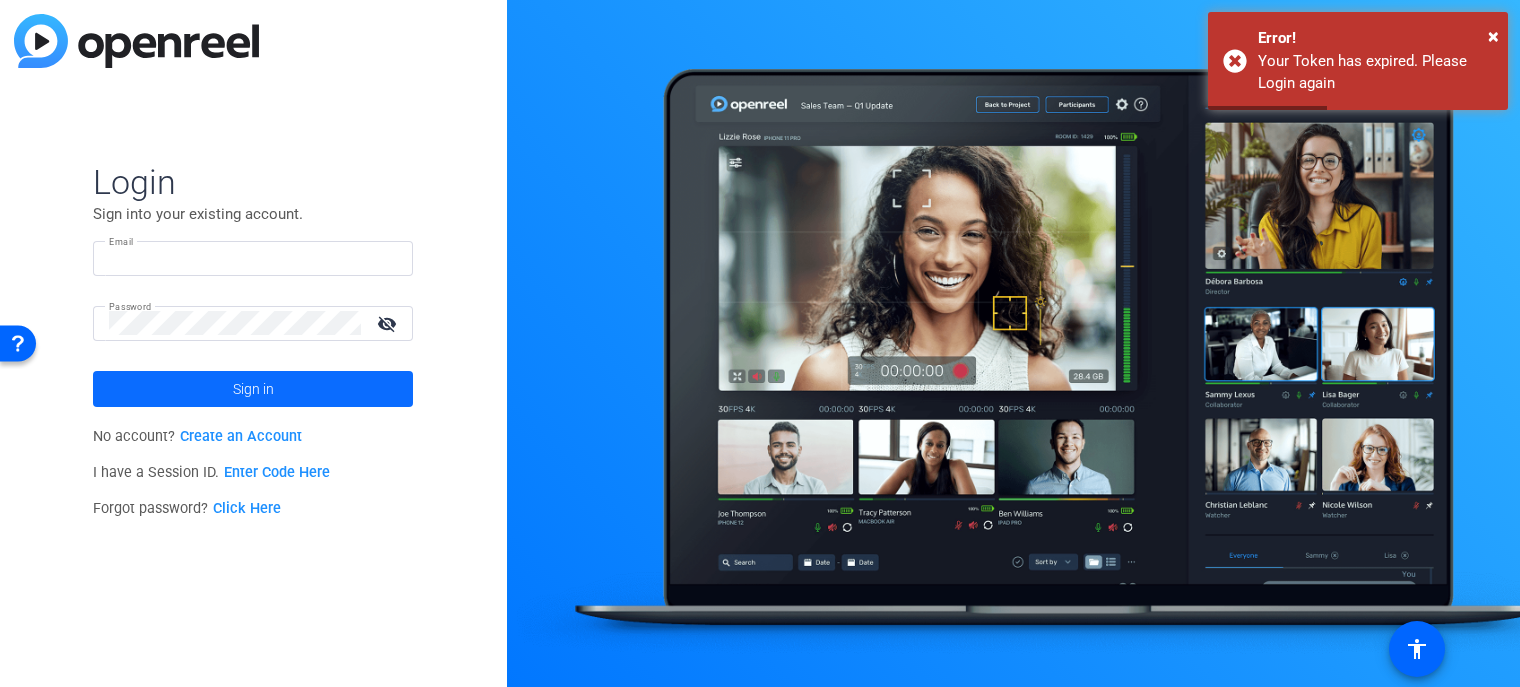 type on "[EMAIL]" 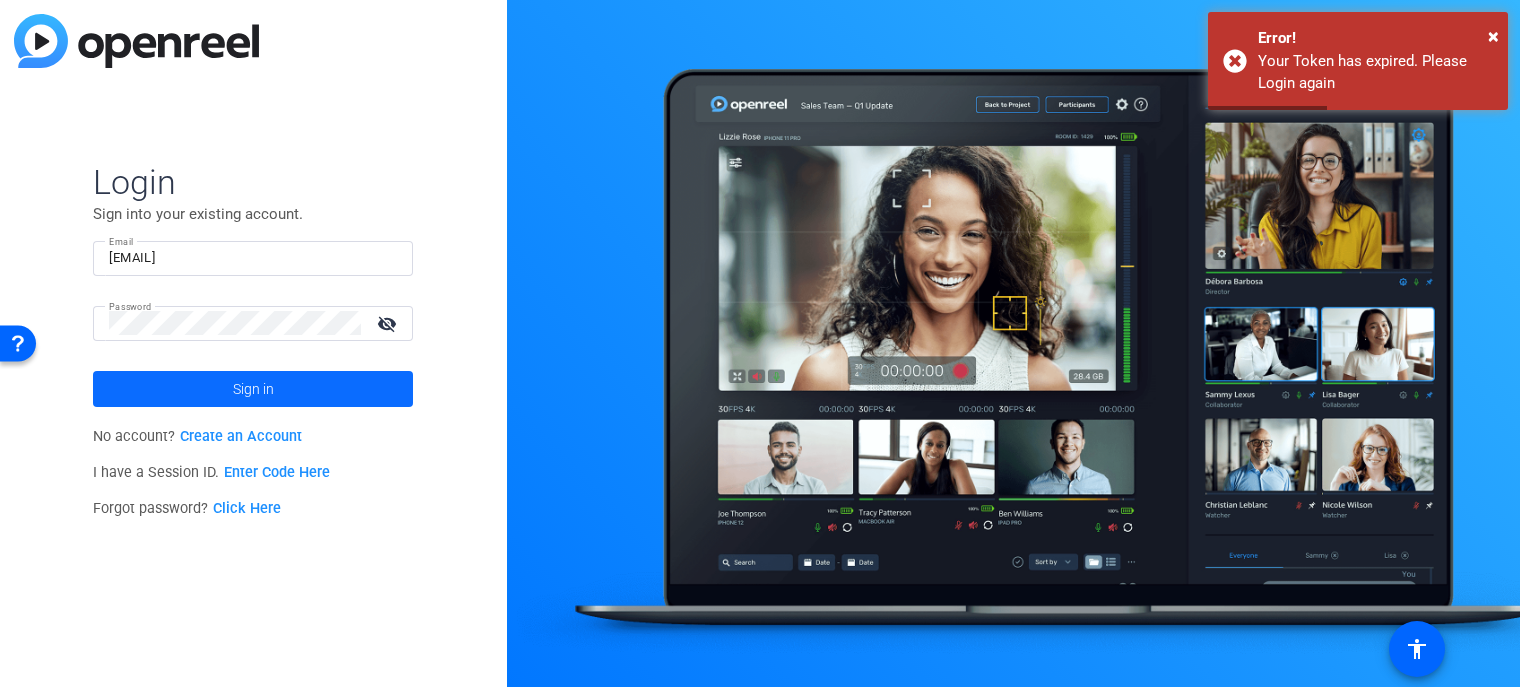 click 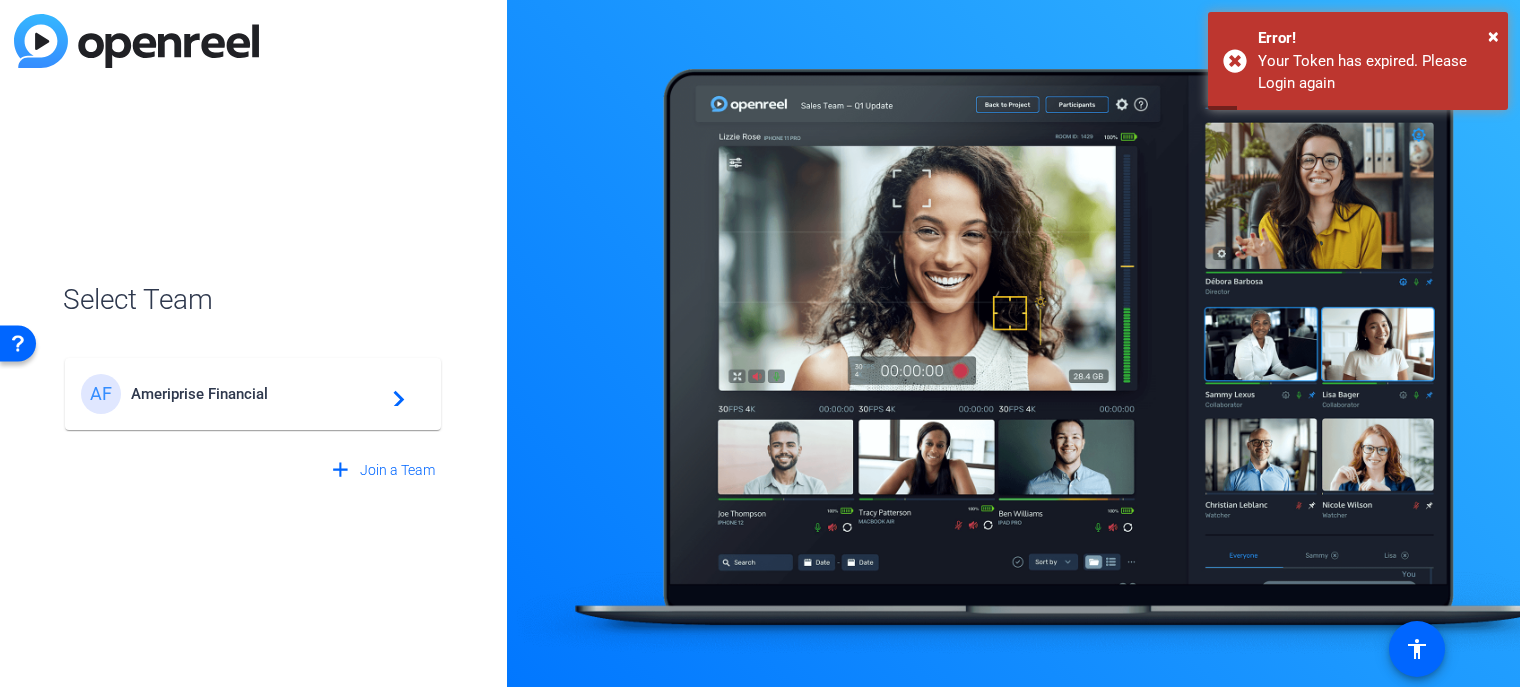 click on "Ameriprise Financial" 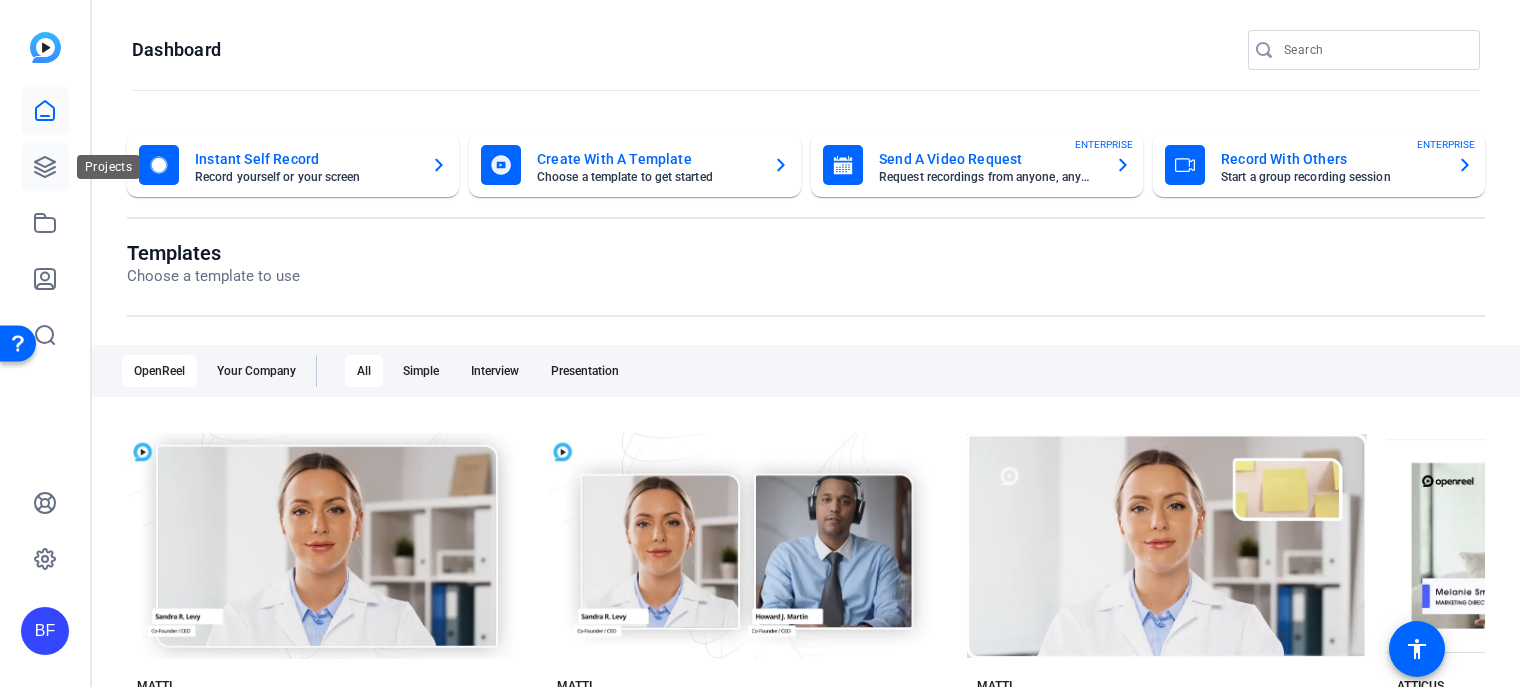 click 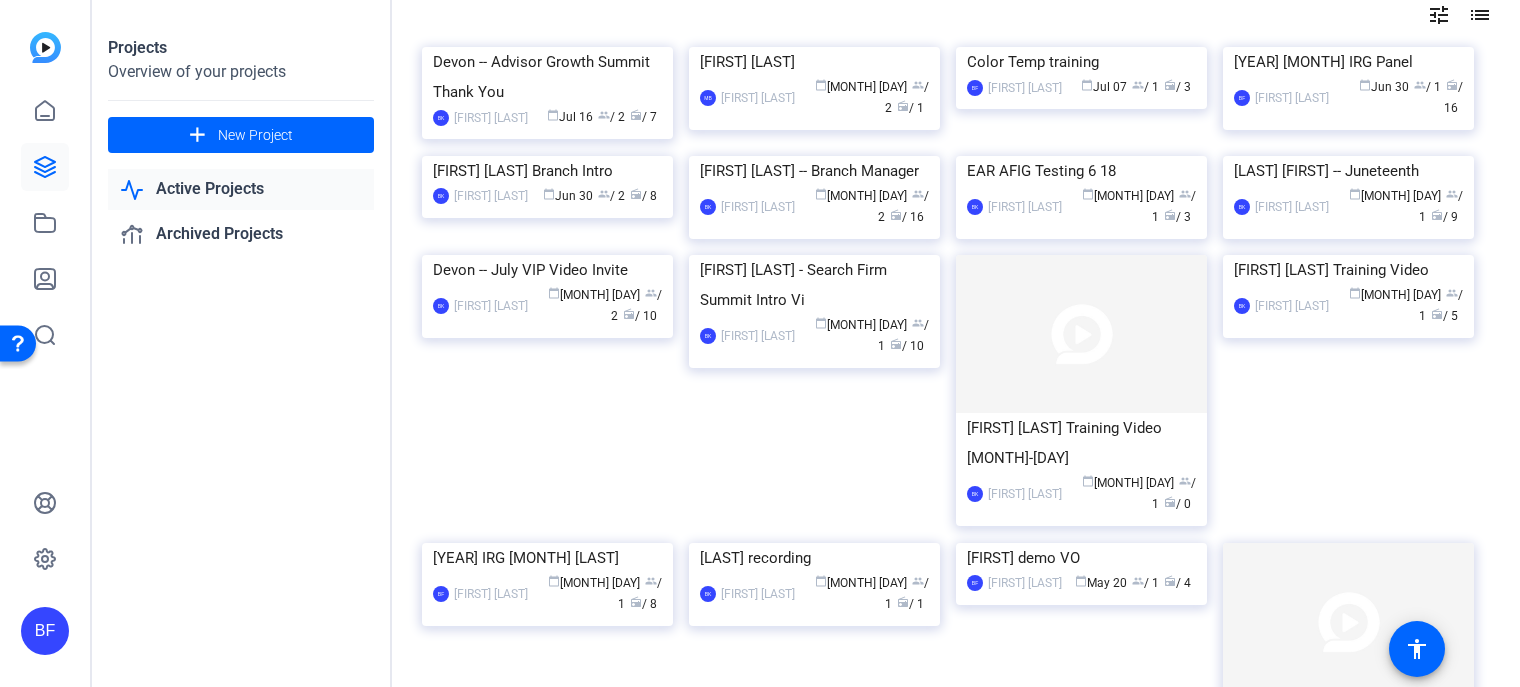 scroll, scrollTop: 0, scrollLeft: 0, axis: both 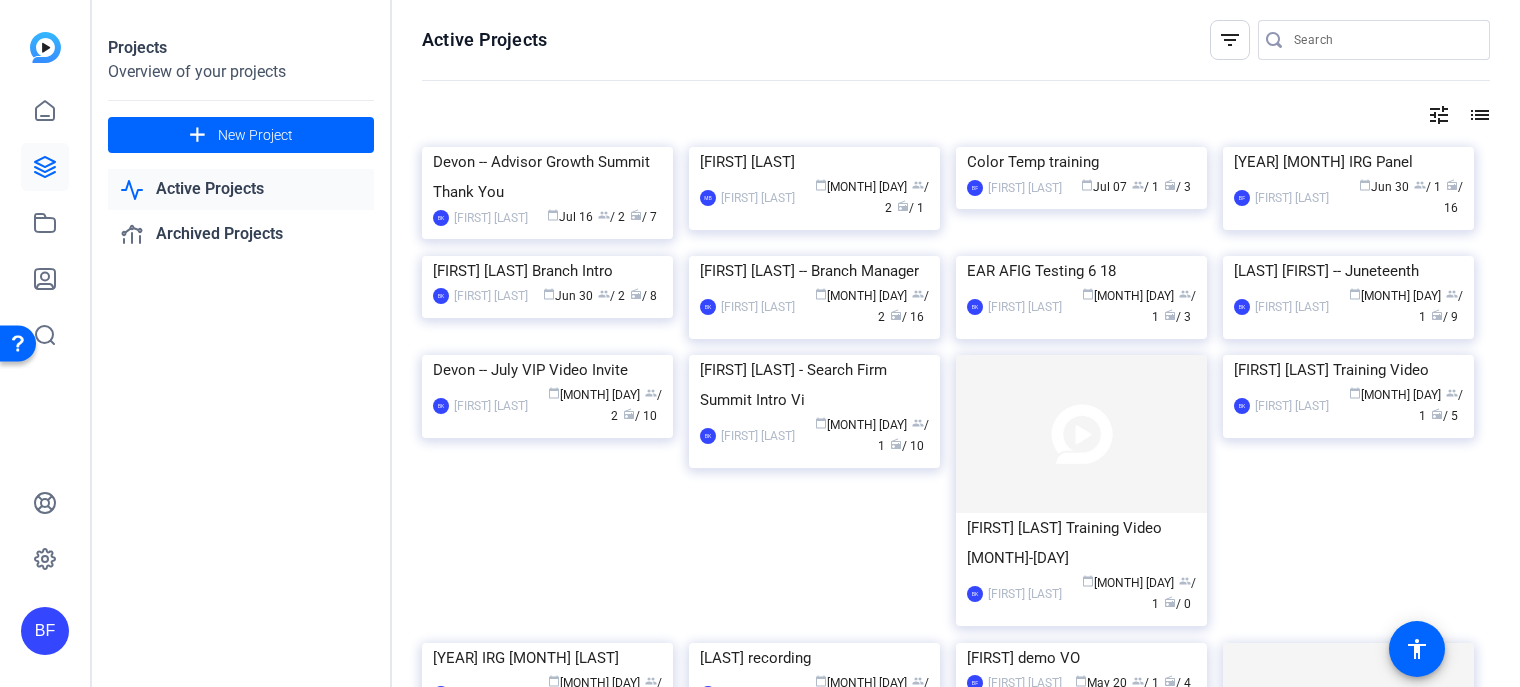 click at bounding box center (1384, 40) 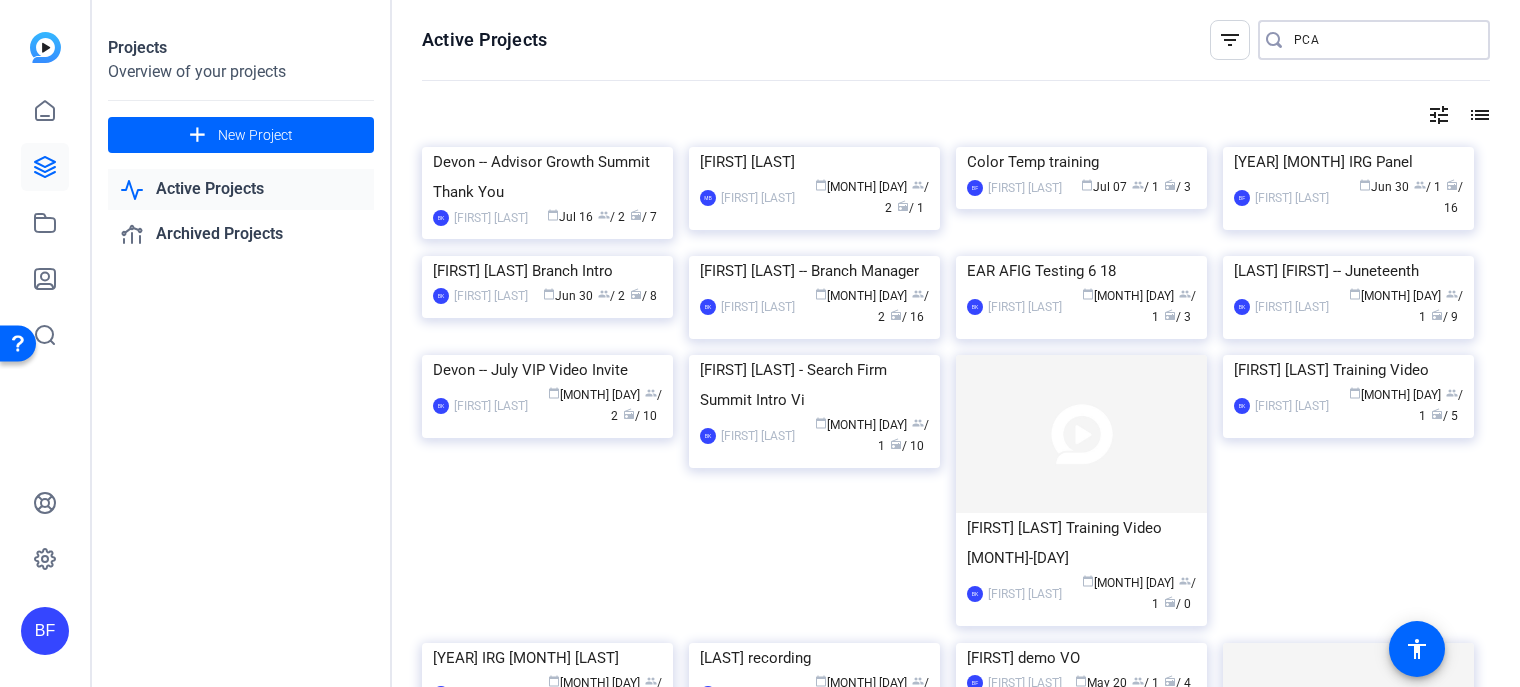 type on "PCA" 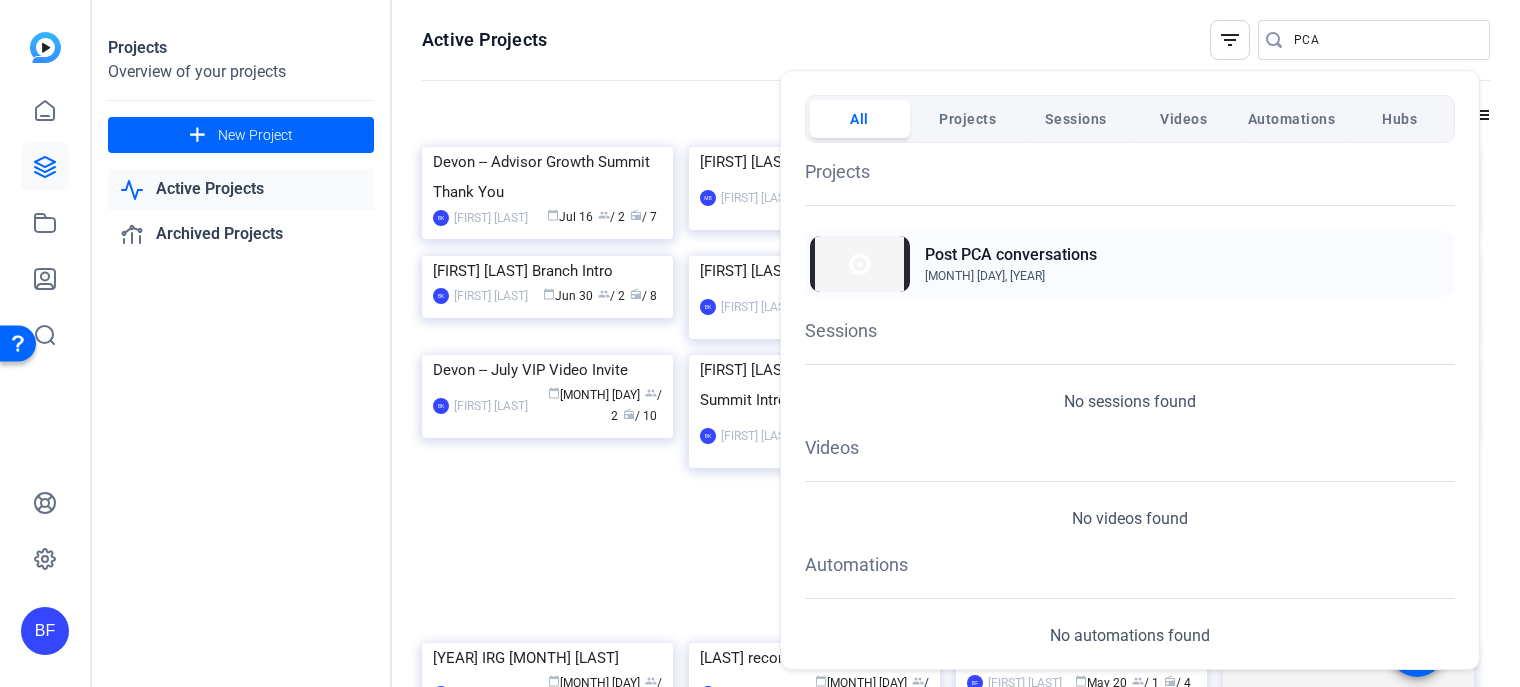 click at bounding box center (860, 264) 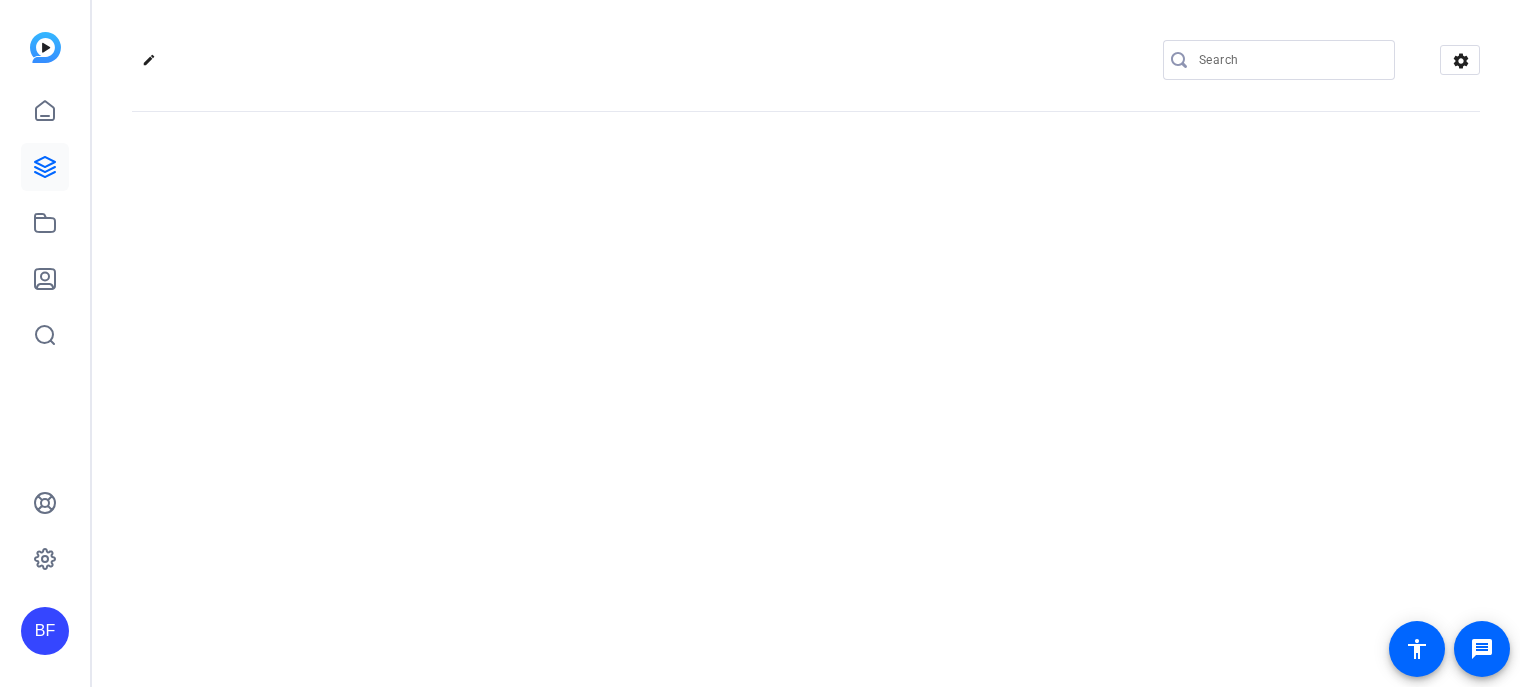 scroll, scrollTop: 0, scrollLeft: 0, axis: both 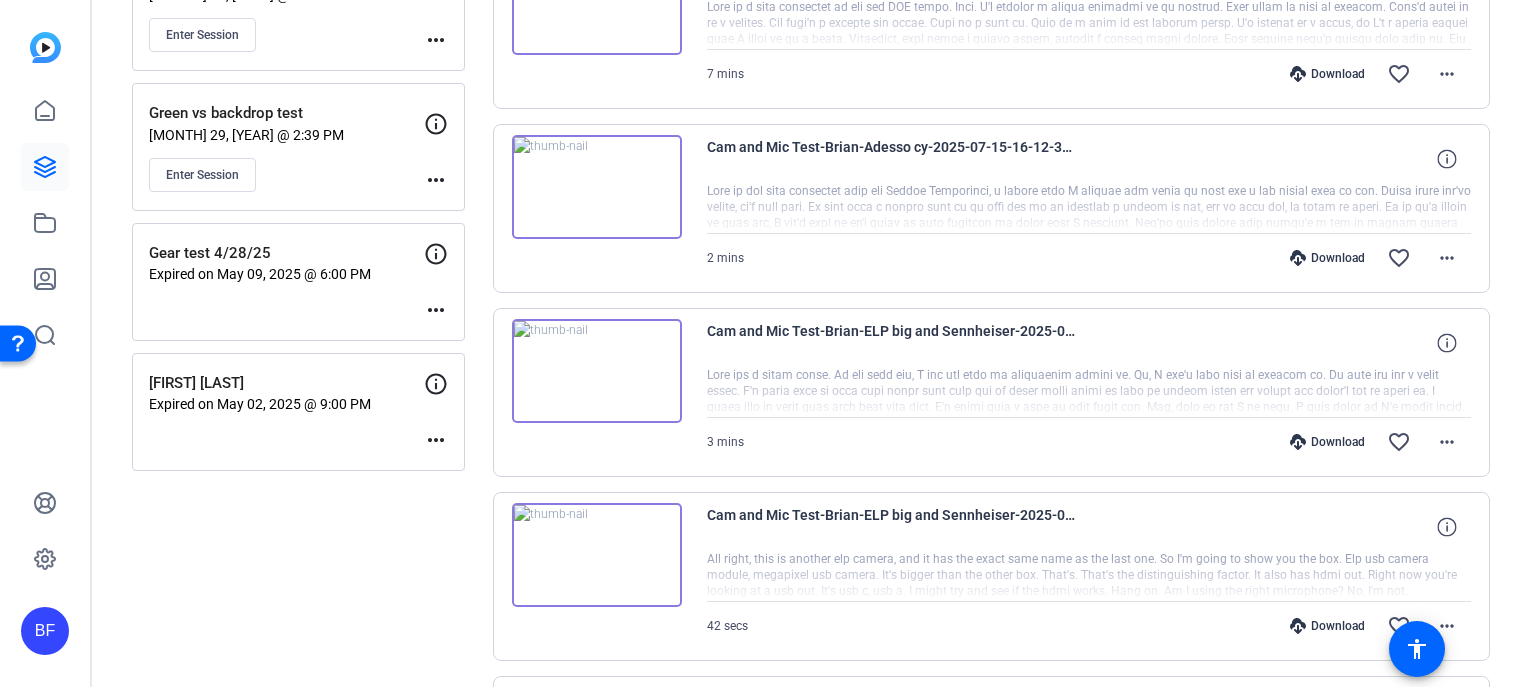 click on "[FIRST] [LAST]   Expired on [MONTH] 02, [YEAR] @ 9:00 PM
more_horiz" 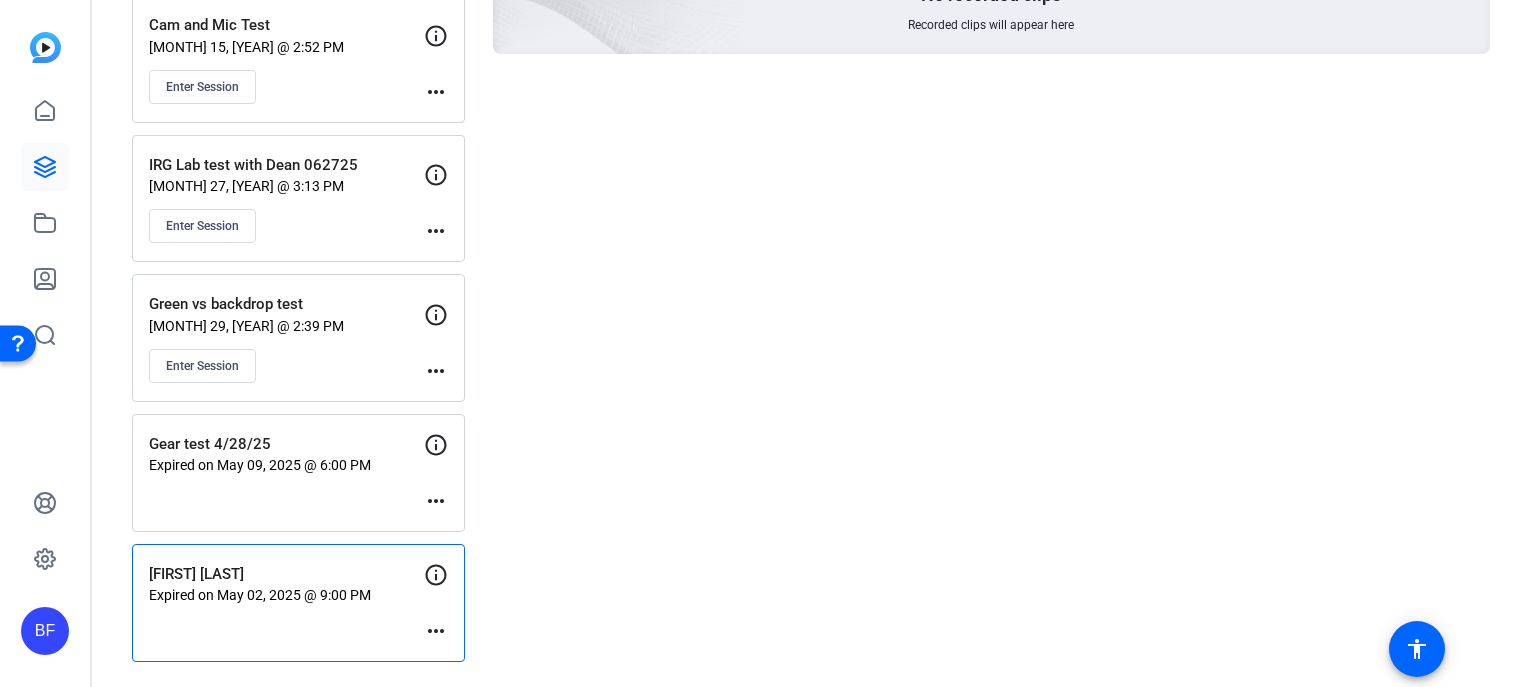 scroll, scrollTop: 304, scrollLeft: 0, axis: vertical 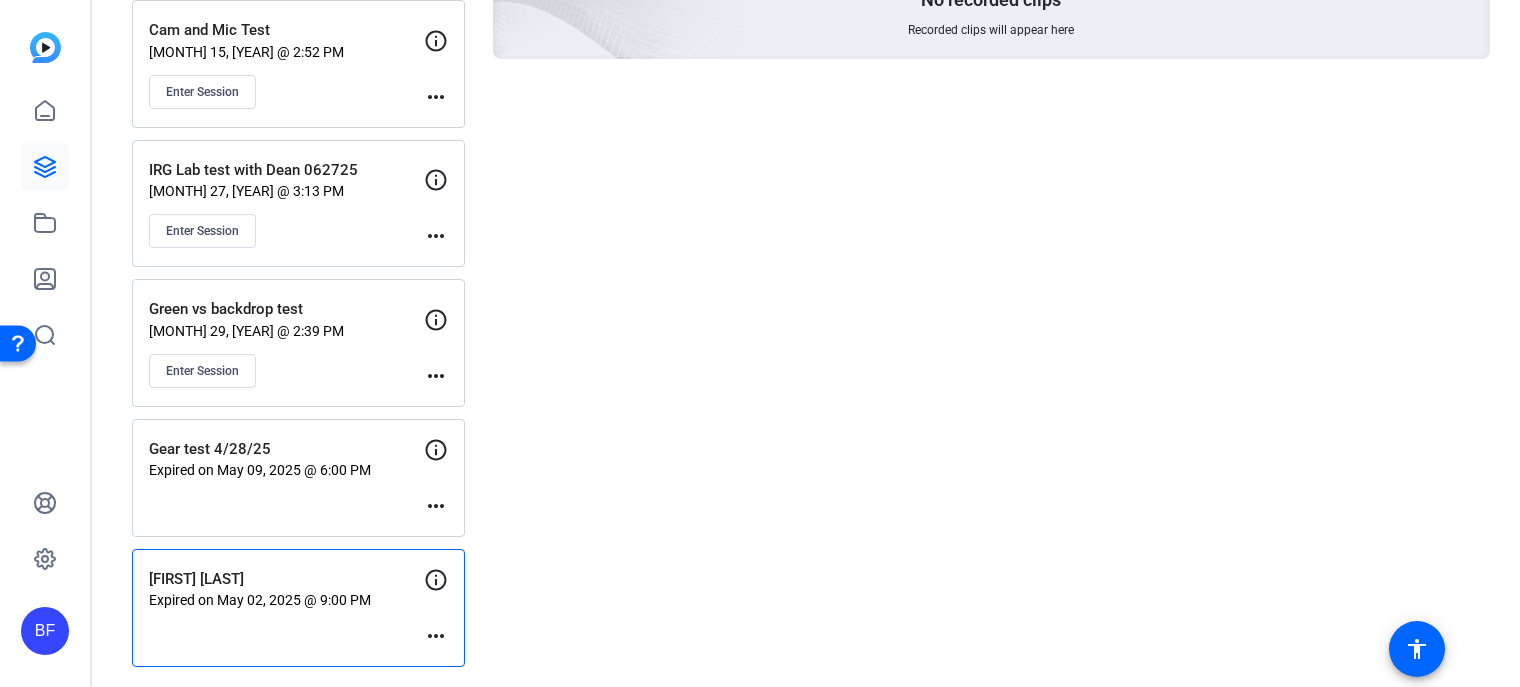 click on "more_horiz" 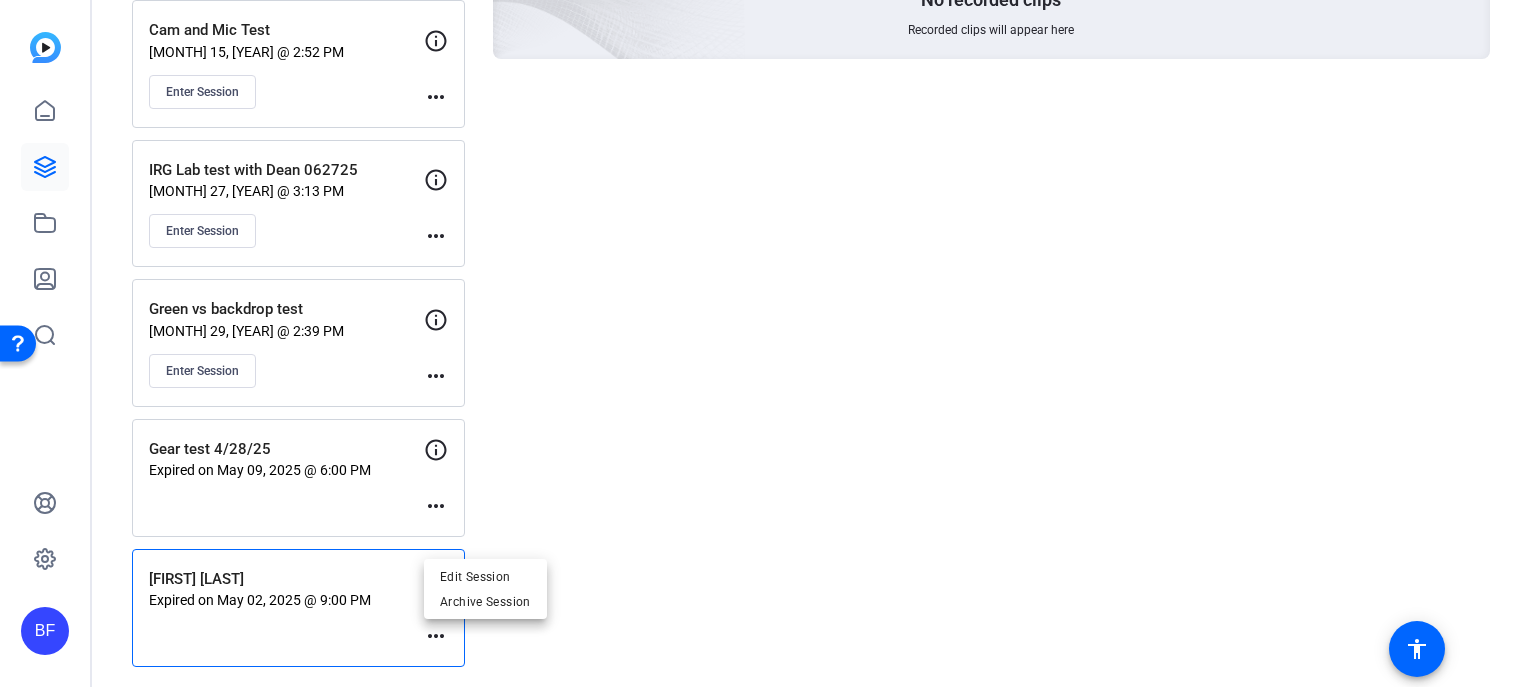 click on "Edit Session   Archive Session" at bounding box center [485, 589] 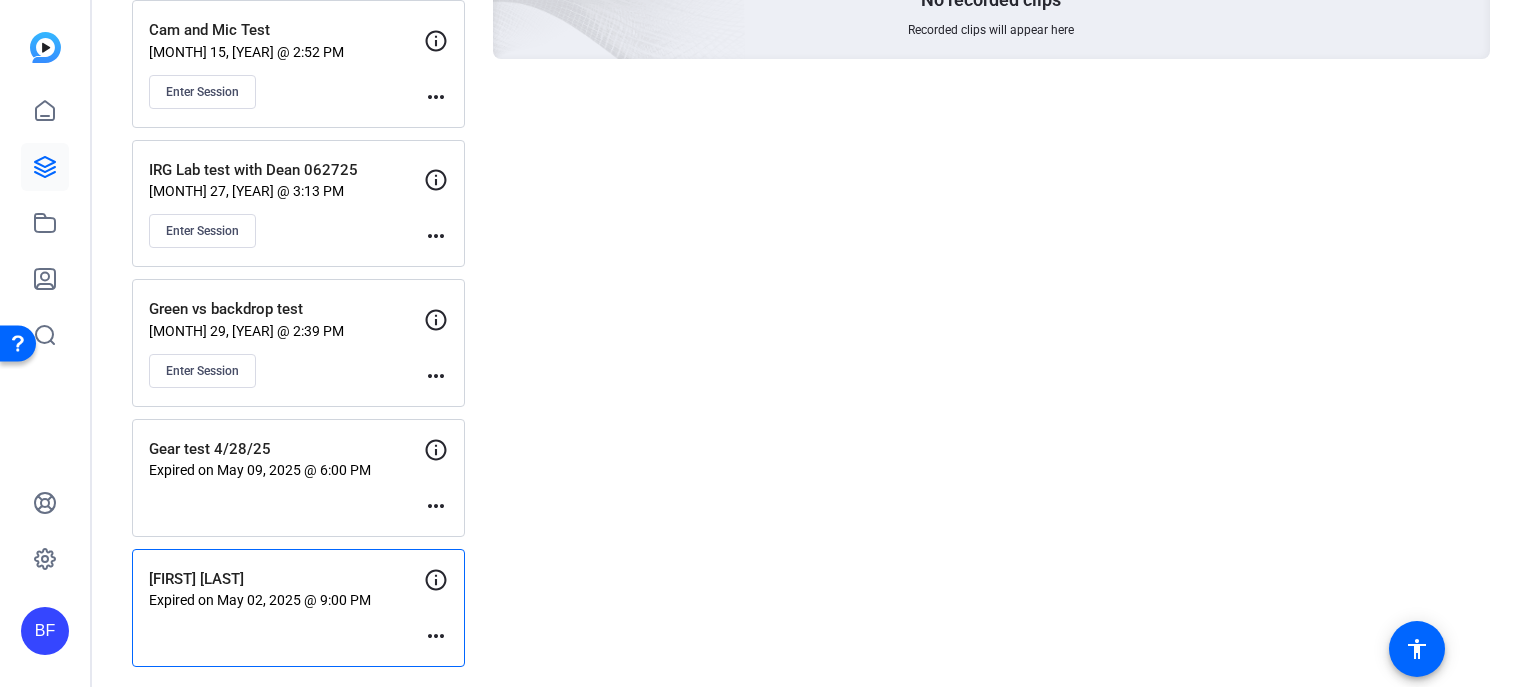 click on "more_horiz" 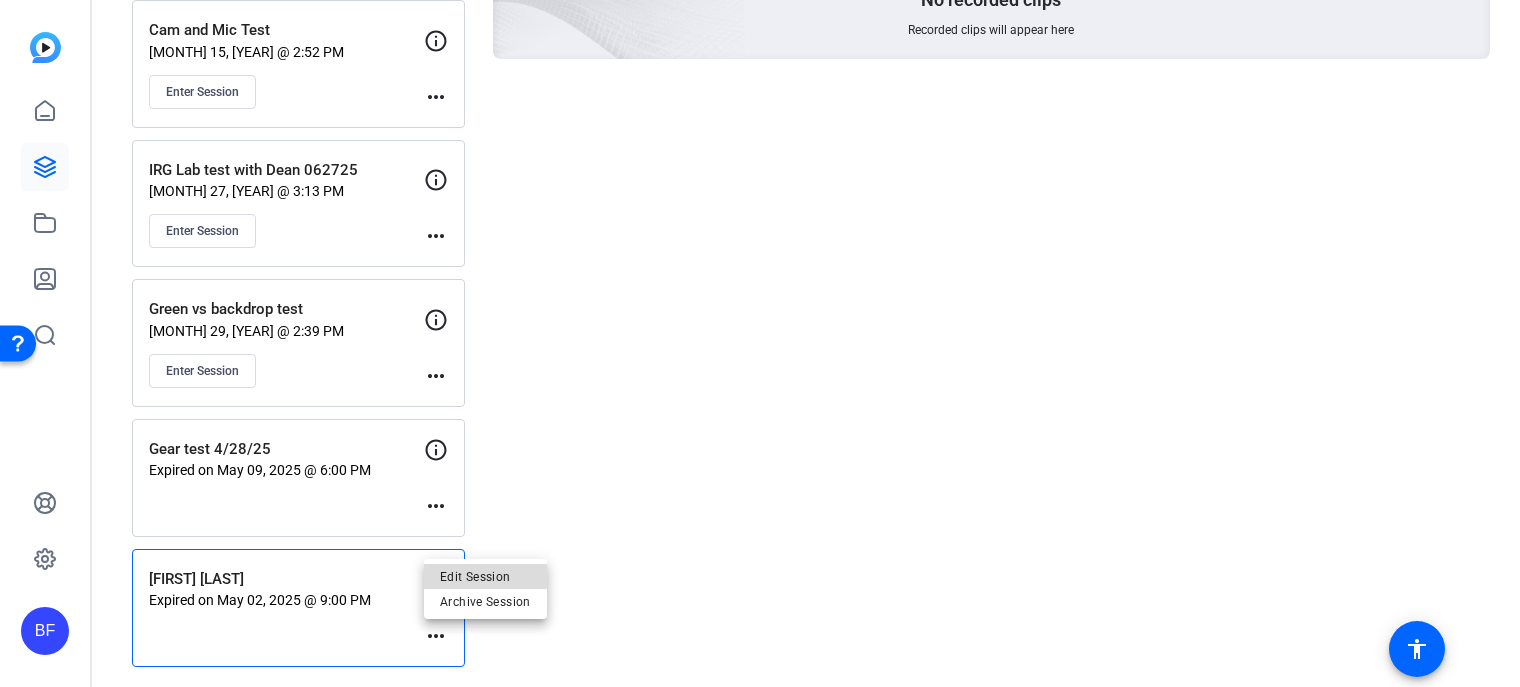 click on "Edit Session" at bounding box center [485, 577] 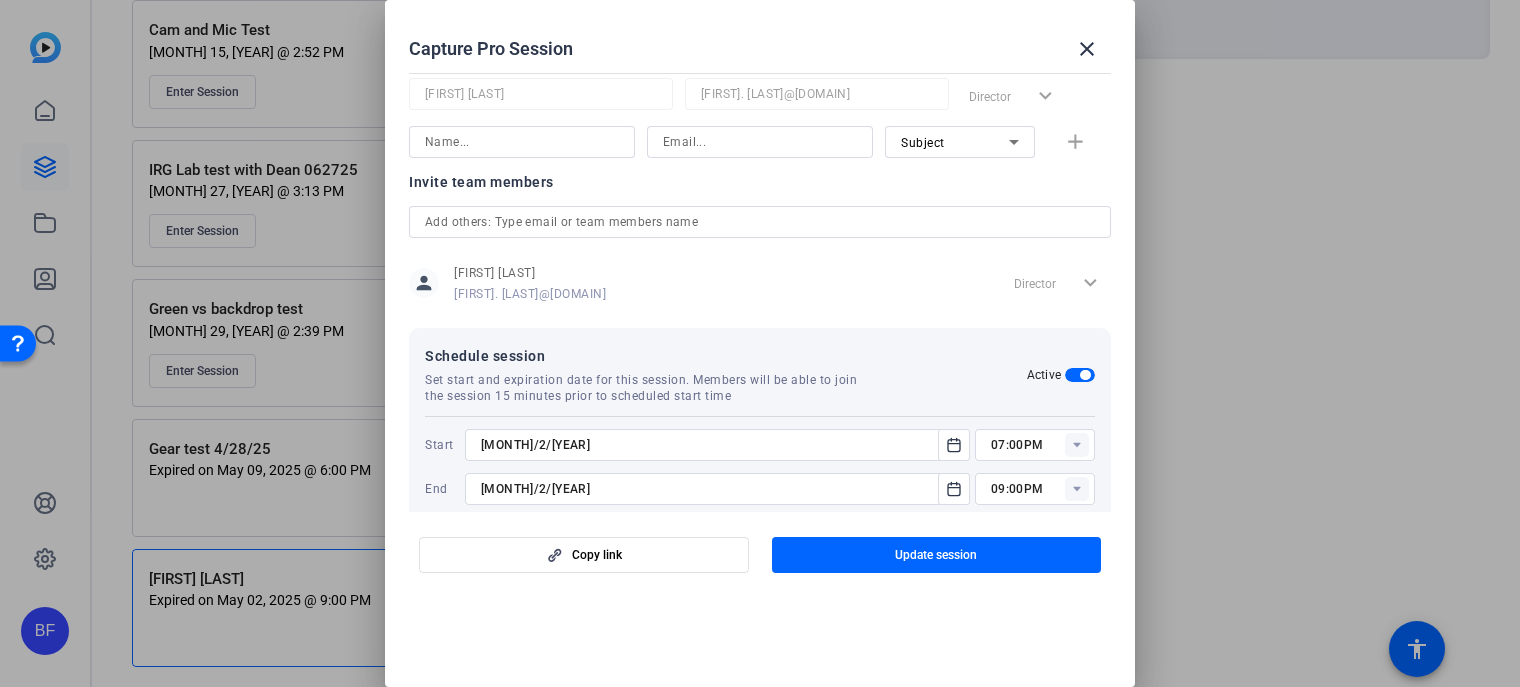 scroll, scrollTop: 326, scrollLeft: 0, axis: vertical 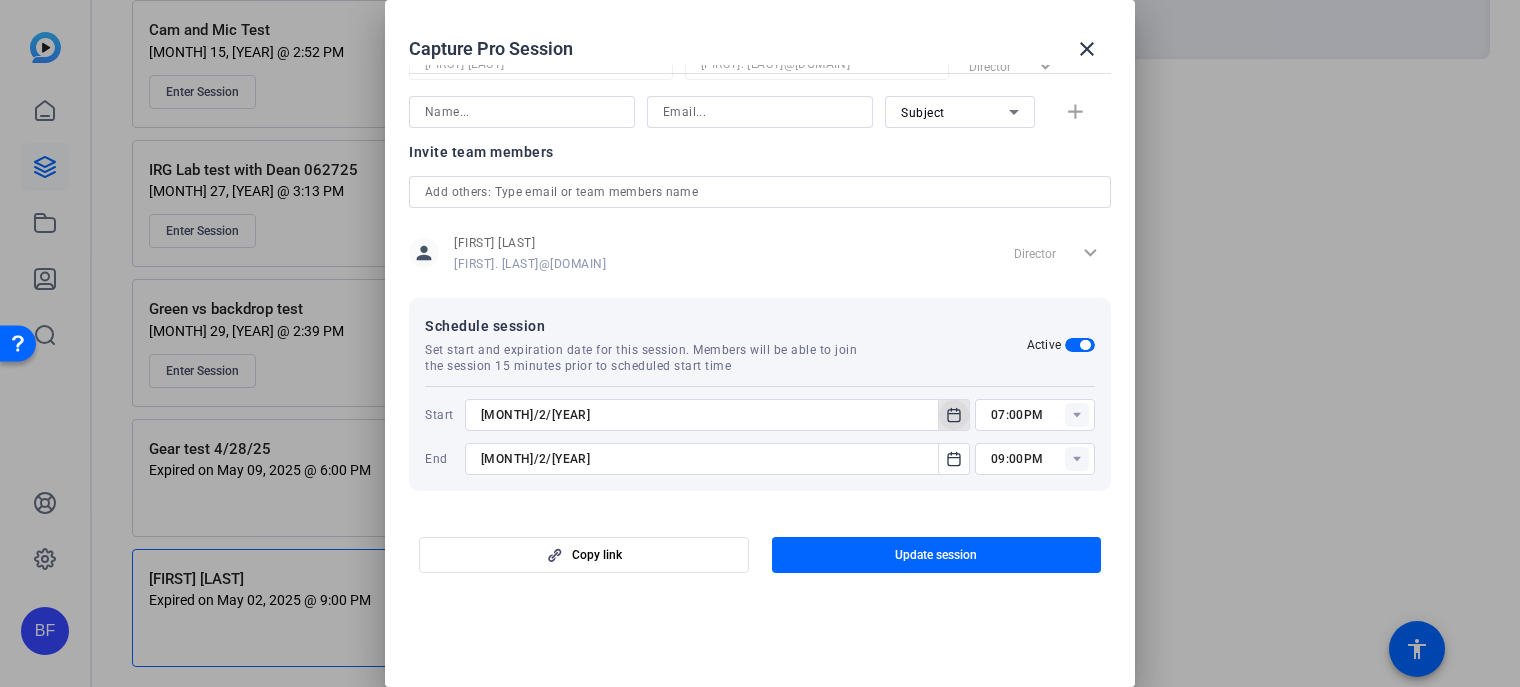 click 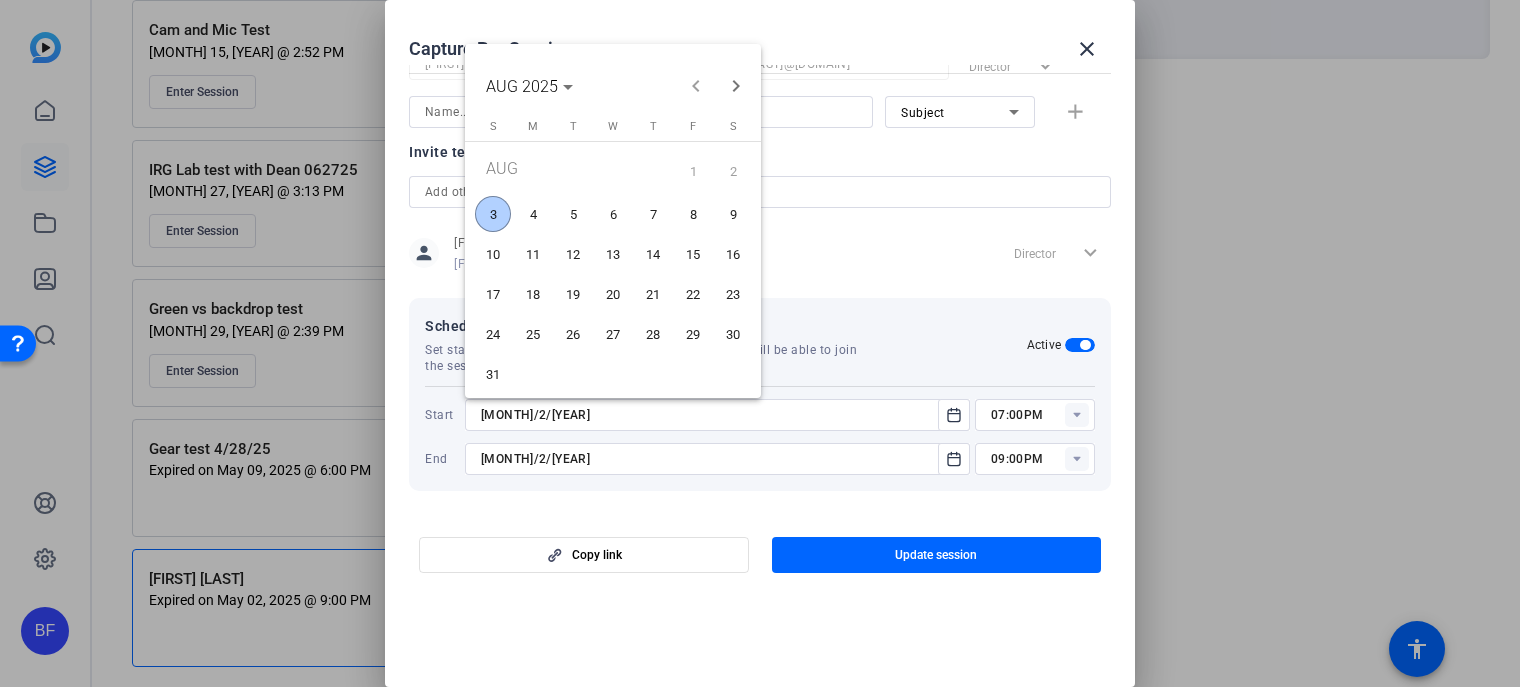 click on "6" at bounding box center [613, 214] 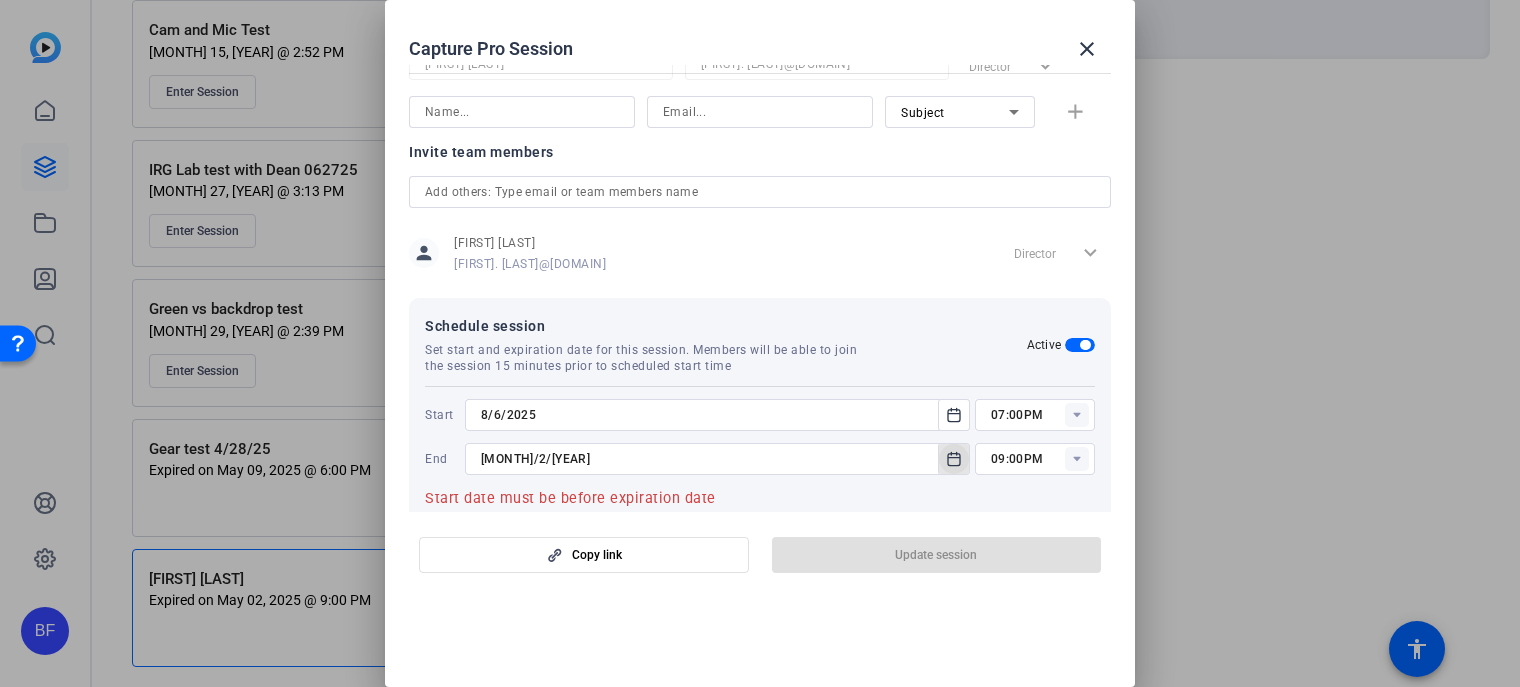 click 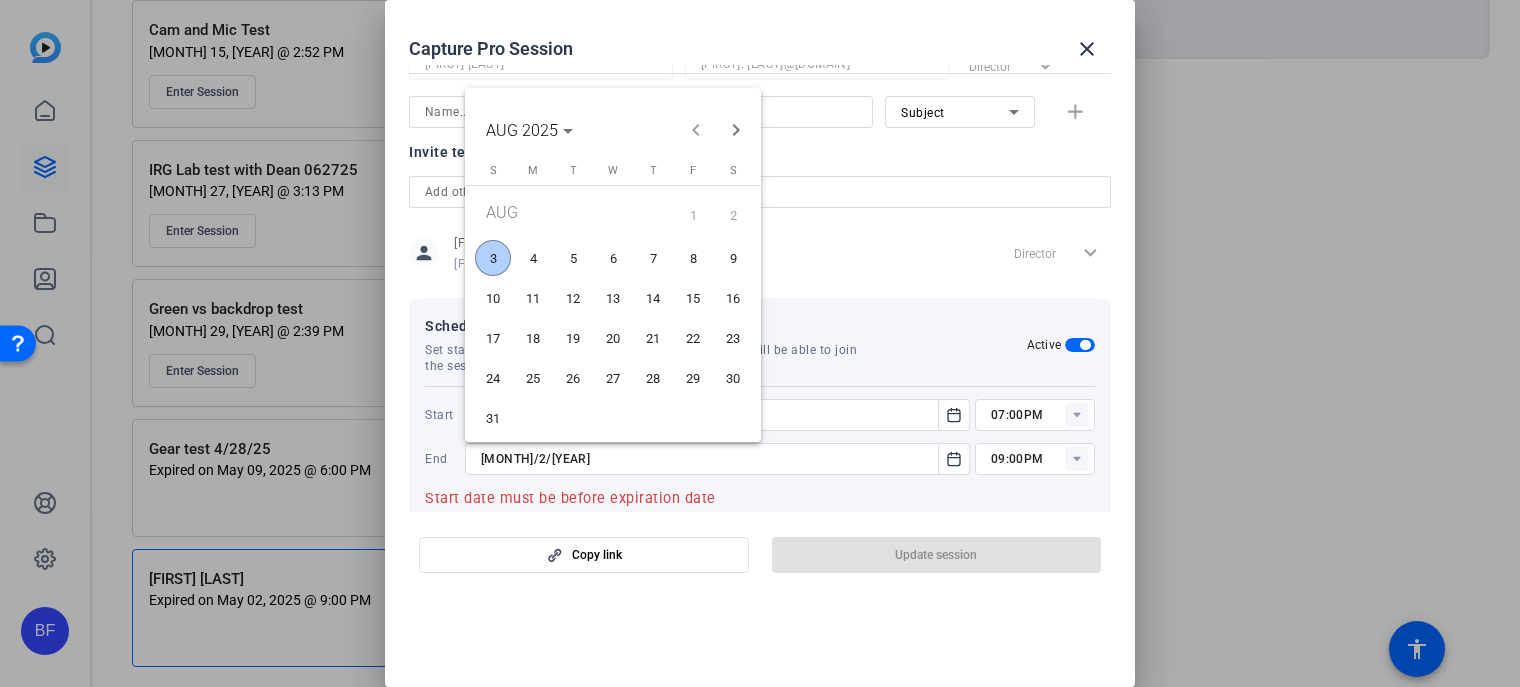 click on "6" at bounding box center [613, 258] 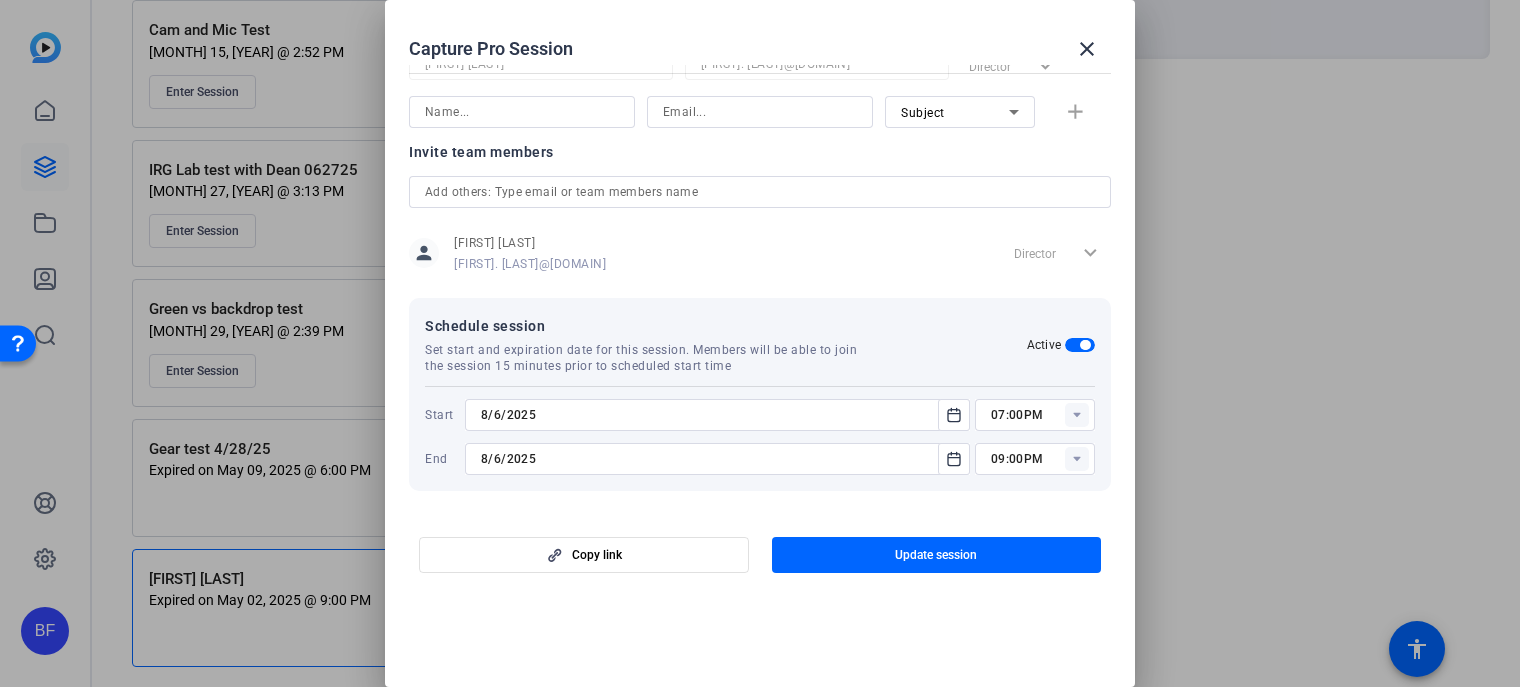 click 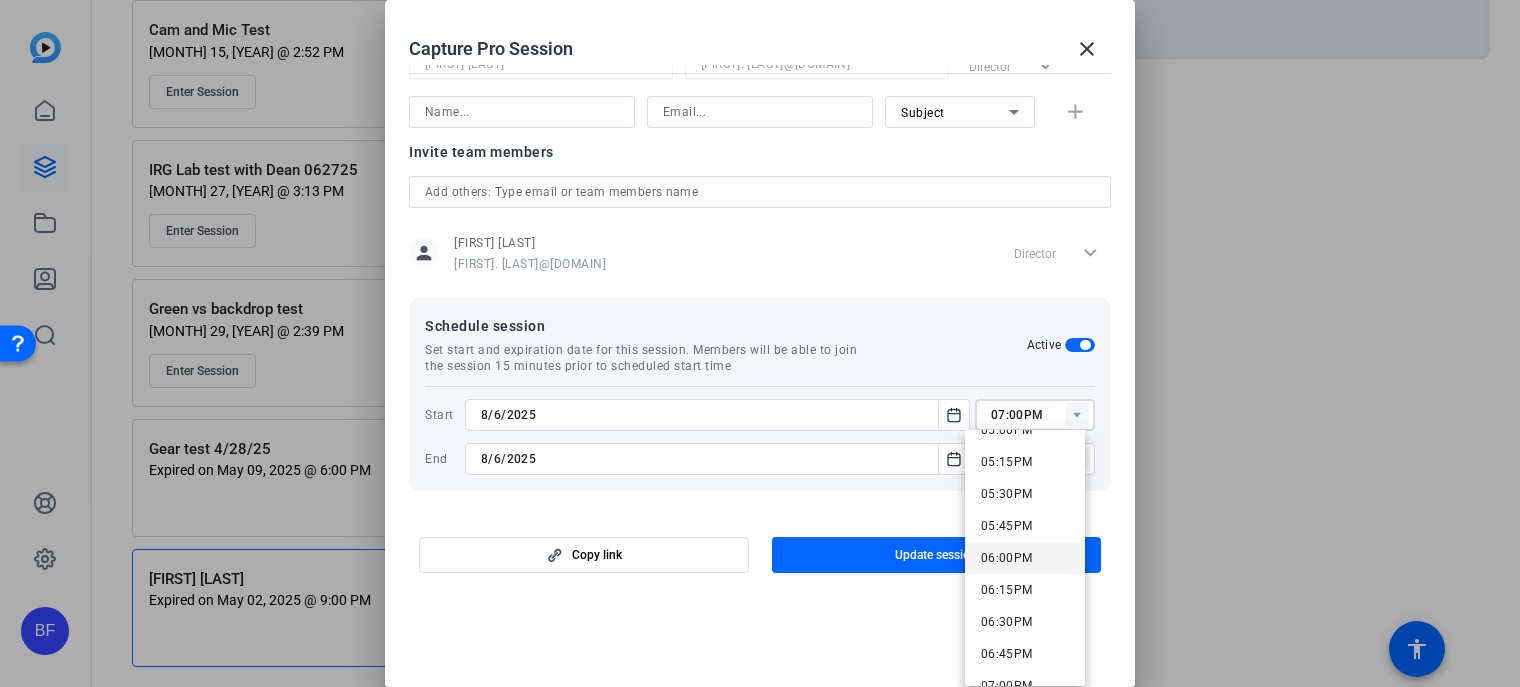 scroll, scrollTop: 2300, scrollLeft: 0, axis: vertical 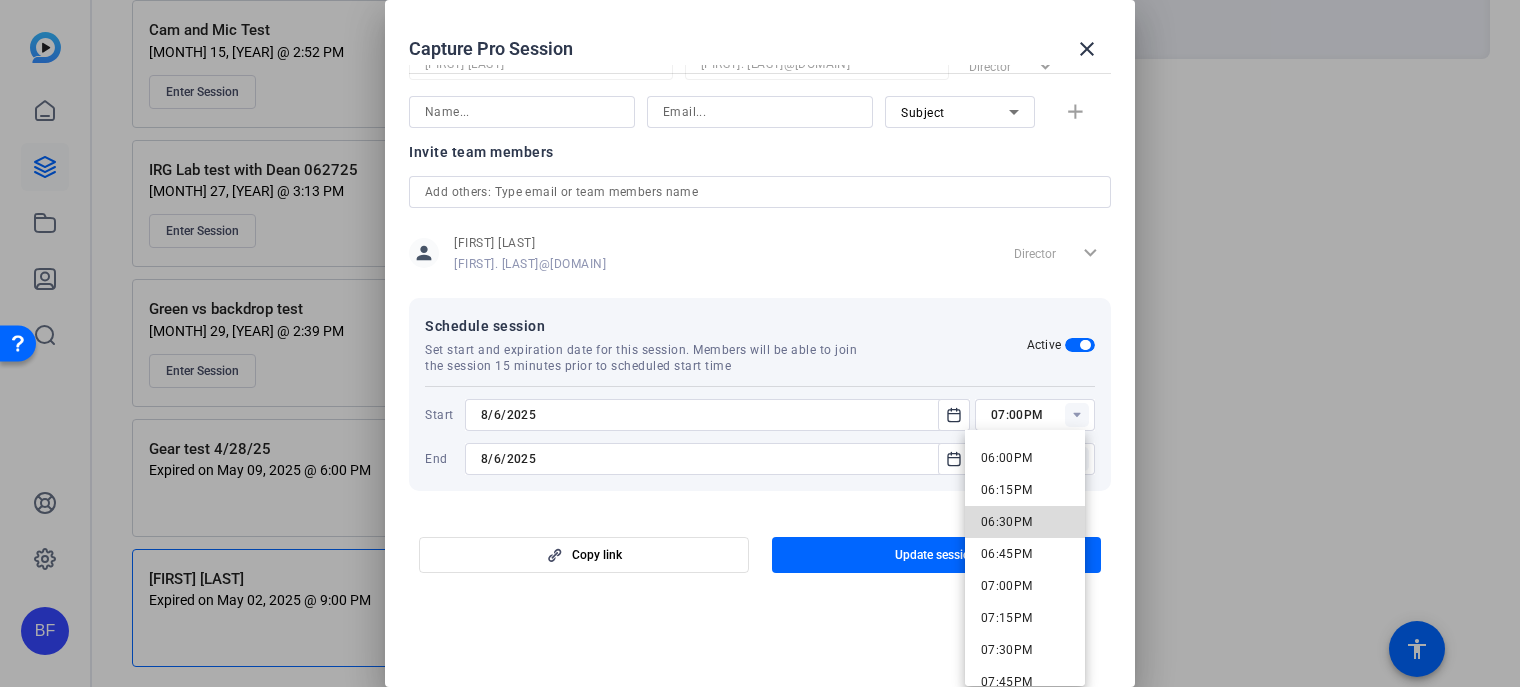 click on "06:30PM" at bounding box center (1007, 522) 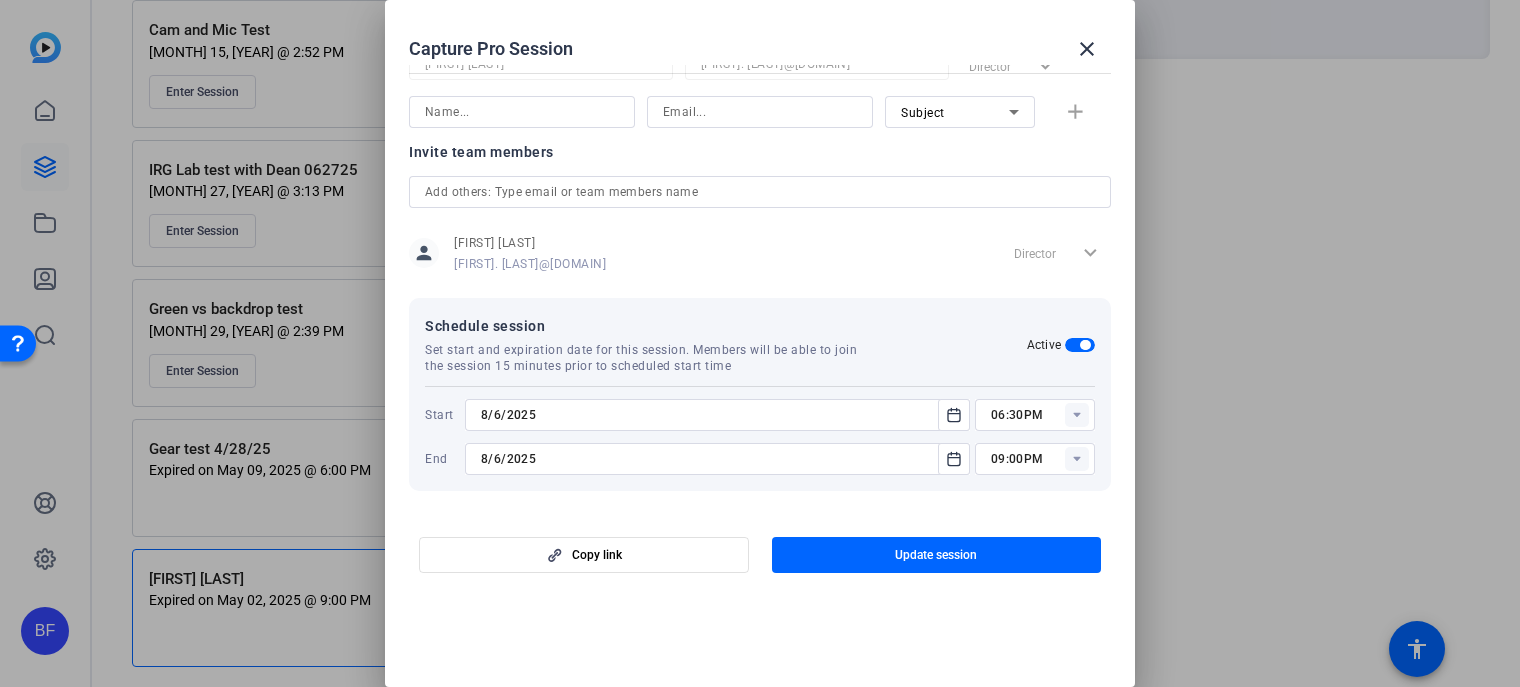 click 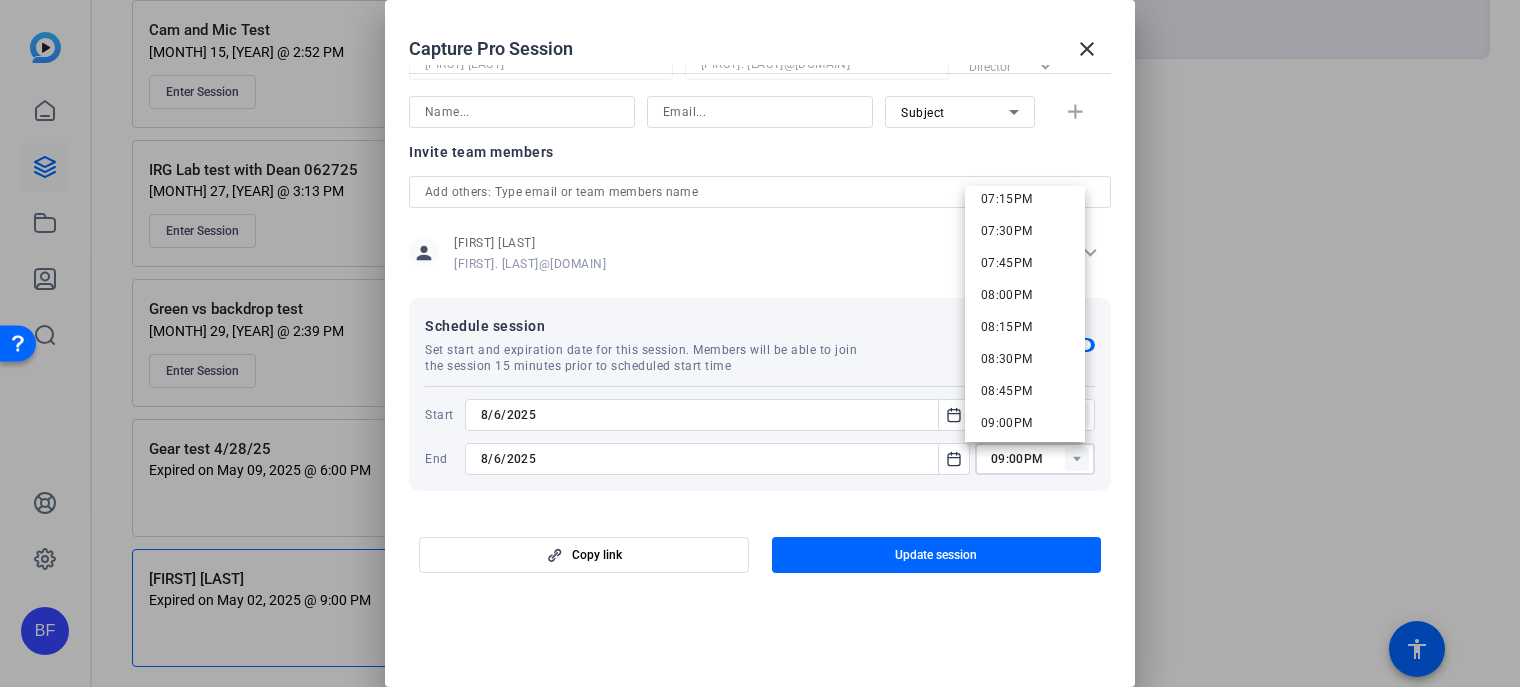 scroll, scrollTop: 2500, scrollLeft: 0, axis: vertical 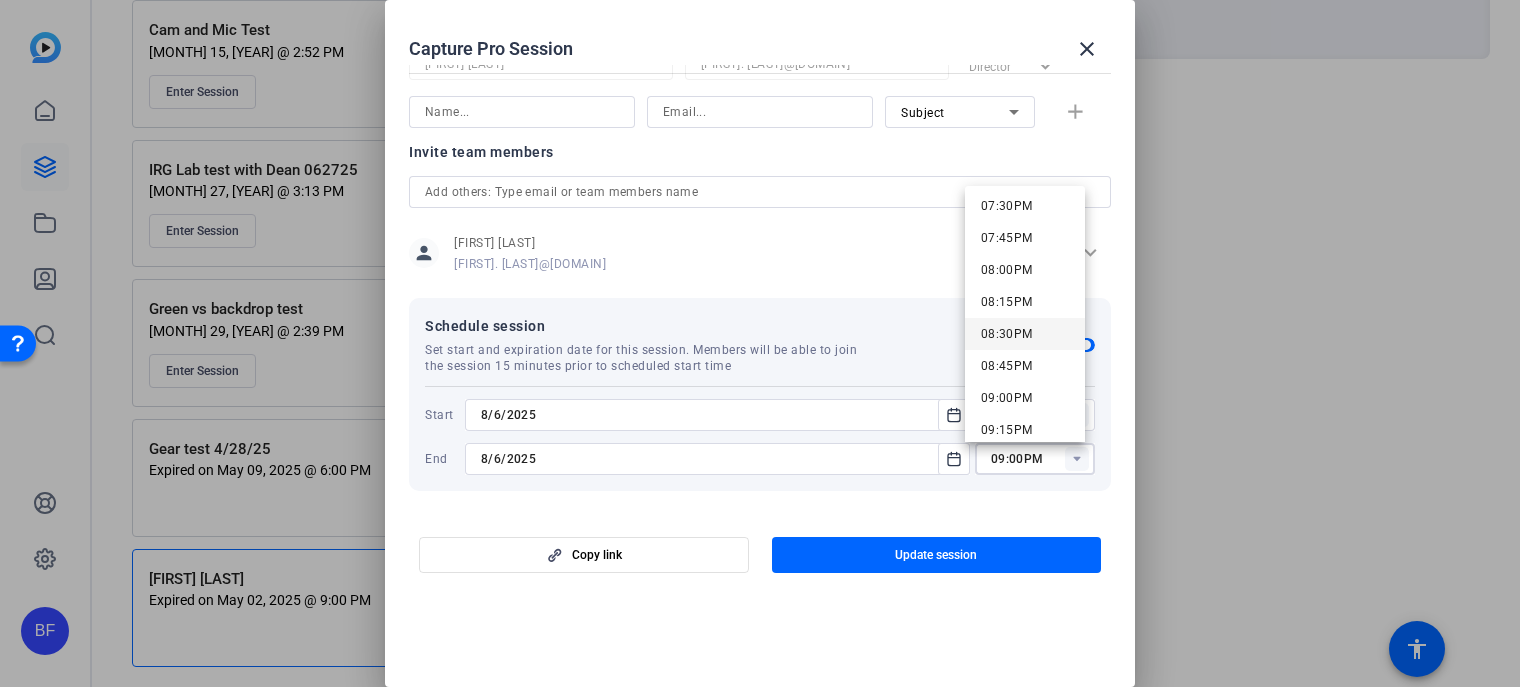 click on "08:30PM" at bounding box center (1007, 334) 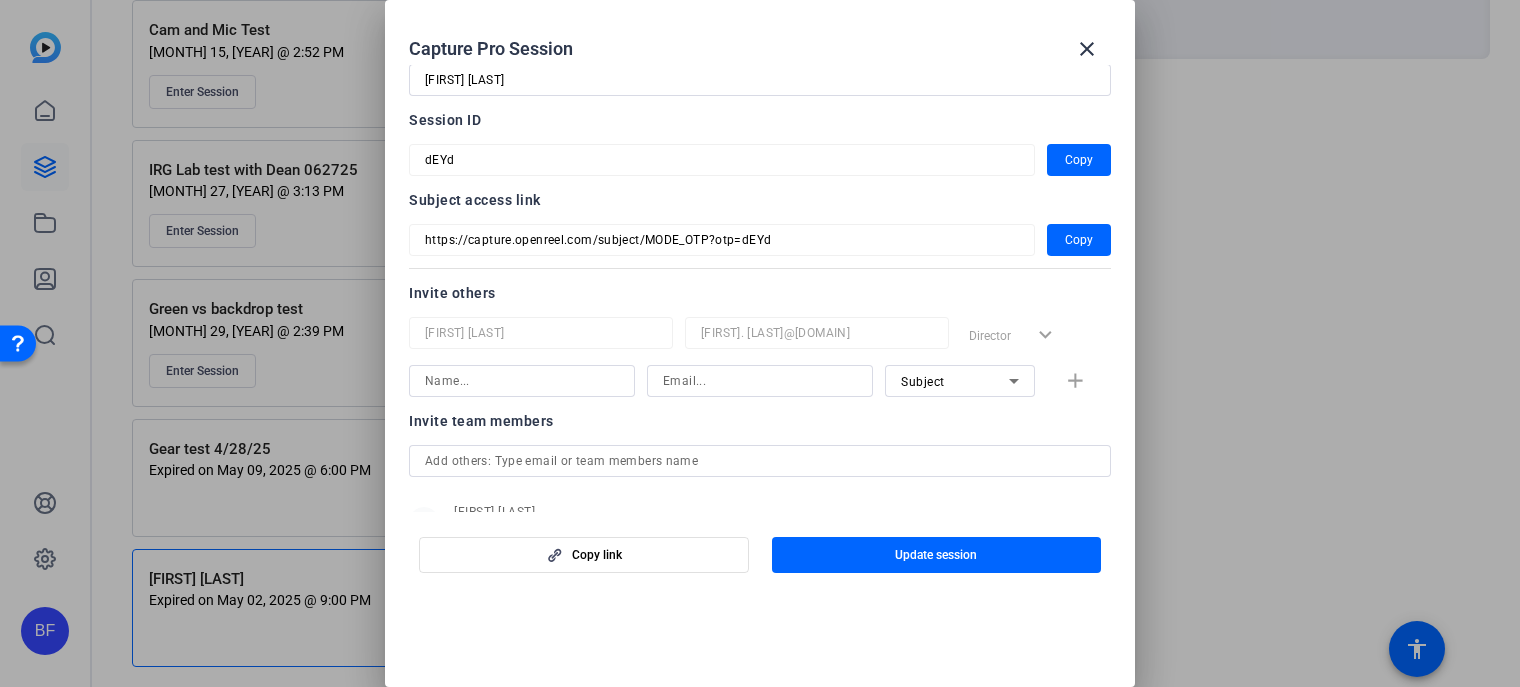 scroll, scrollTop: 26, scrollLeft: 0, axis: vertical 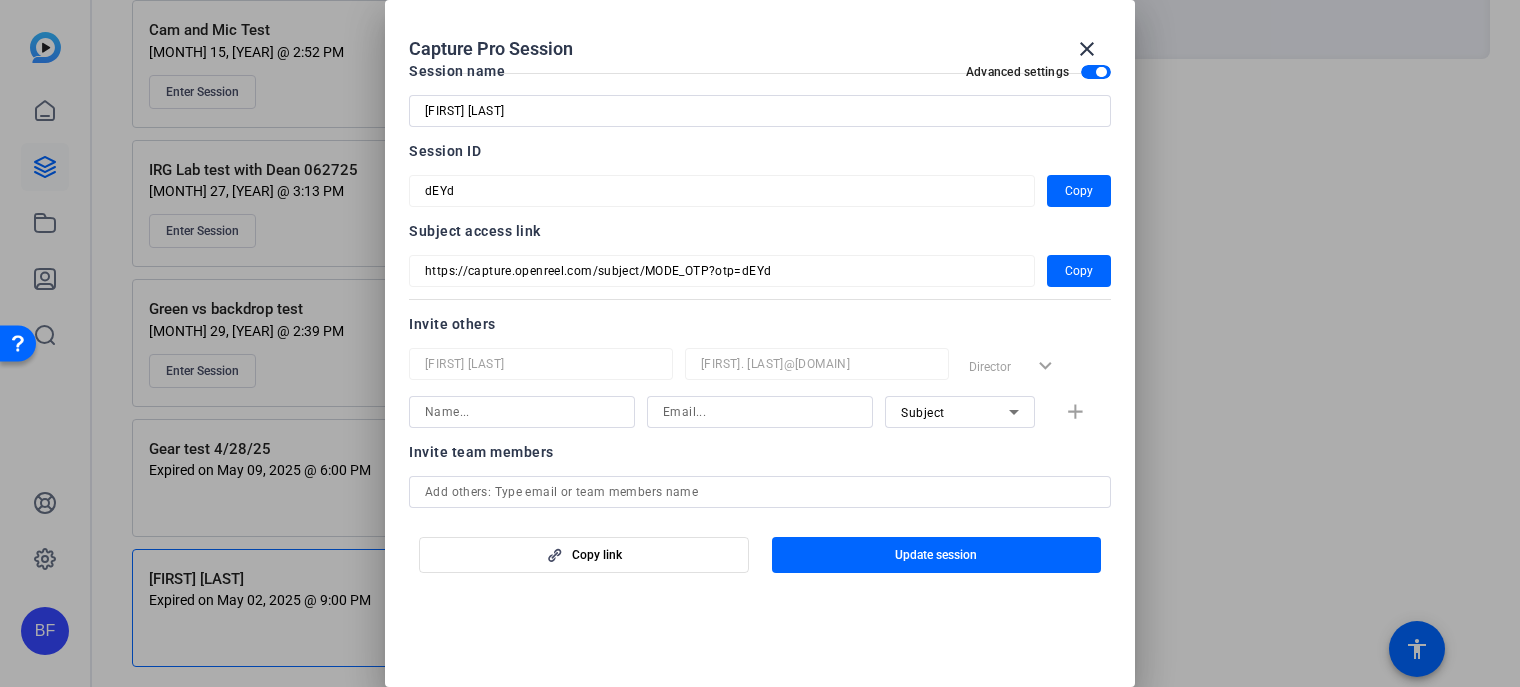 click at bounding box center [522, 412] 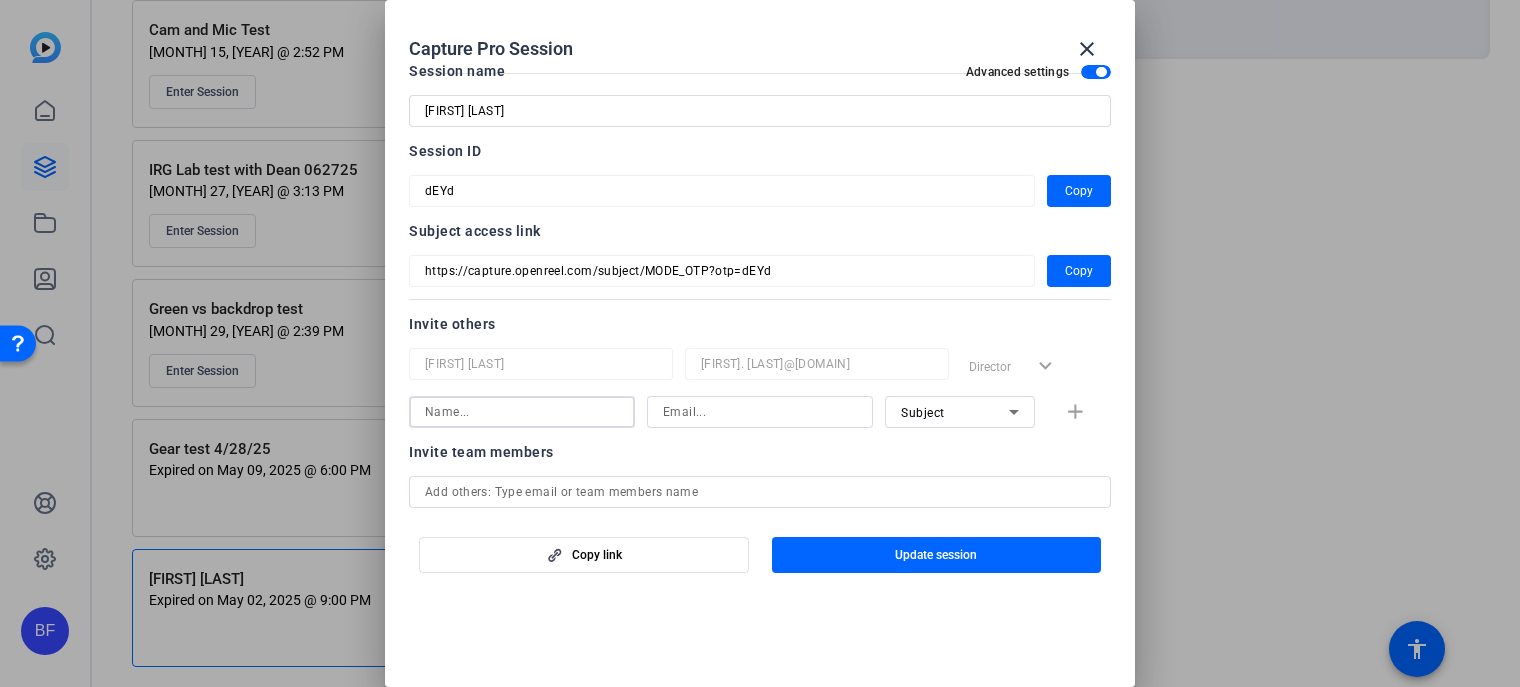 click at bounding box center [760, 412] 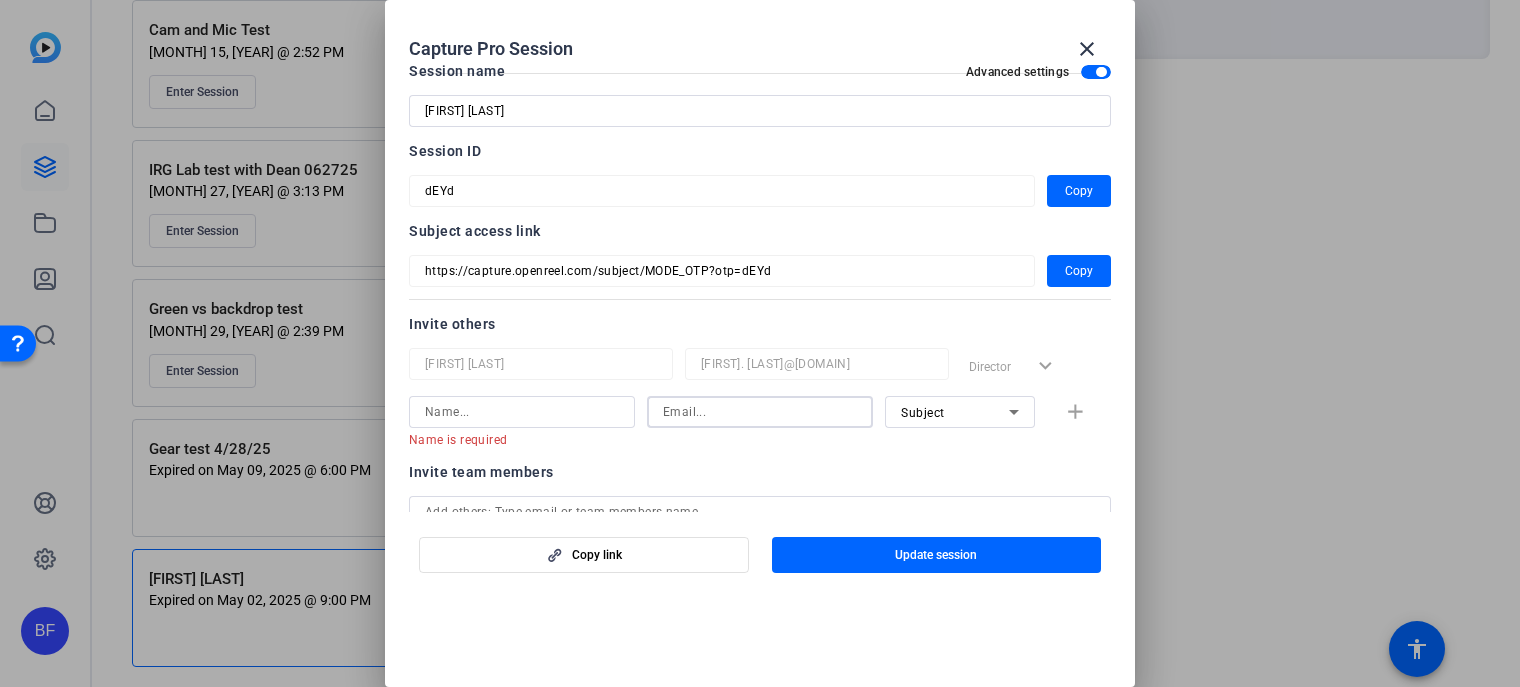 paste on "[EMAIL]" 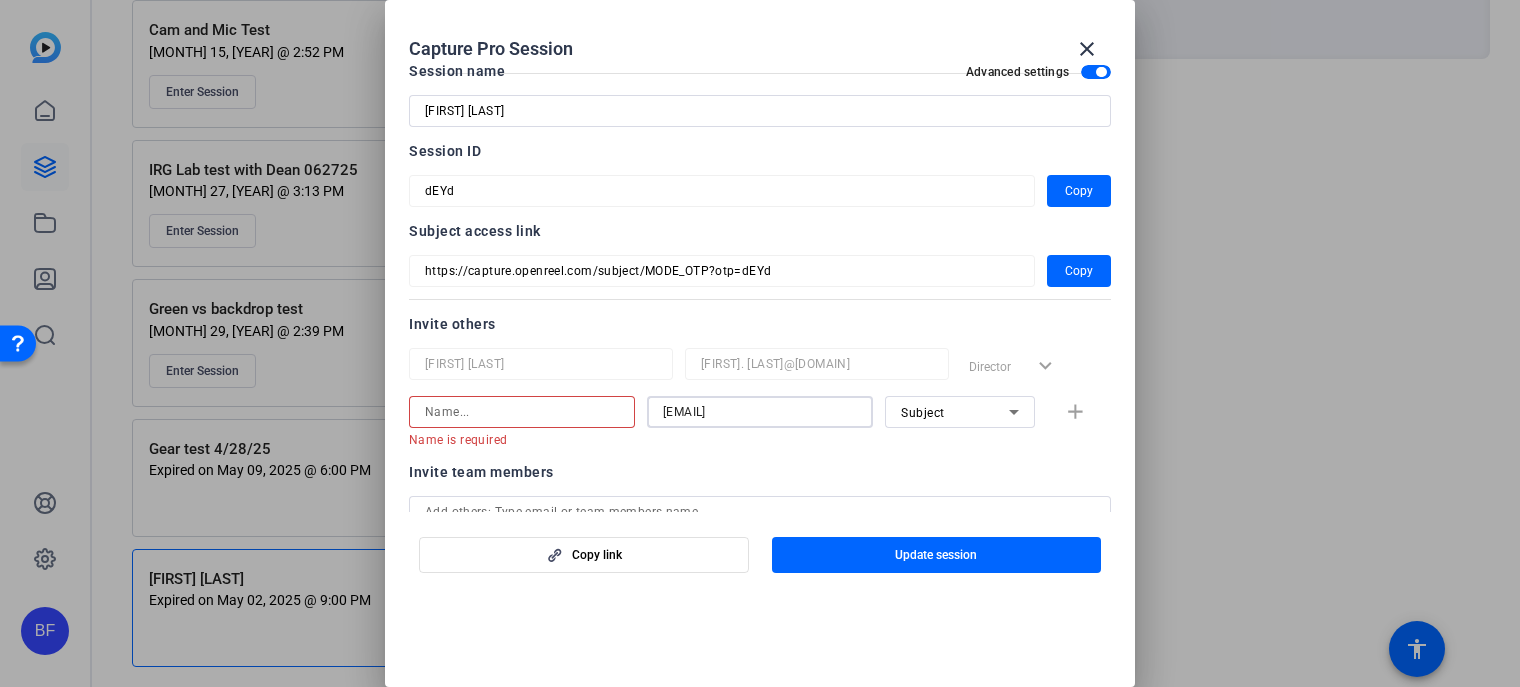 type on "[EMAIL]" 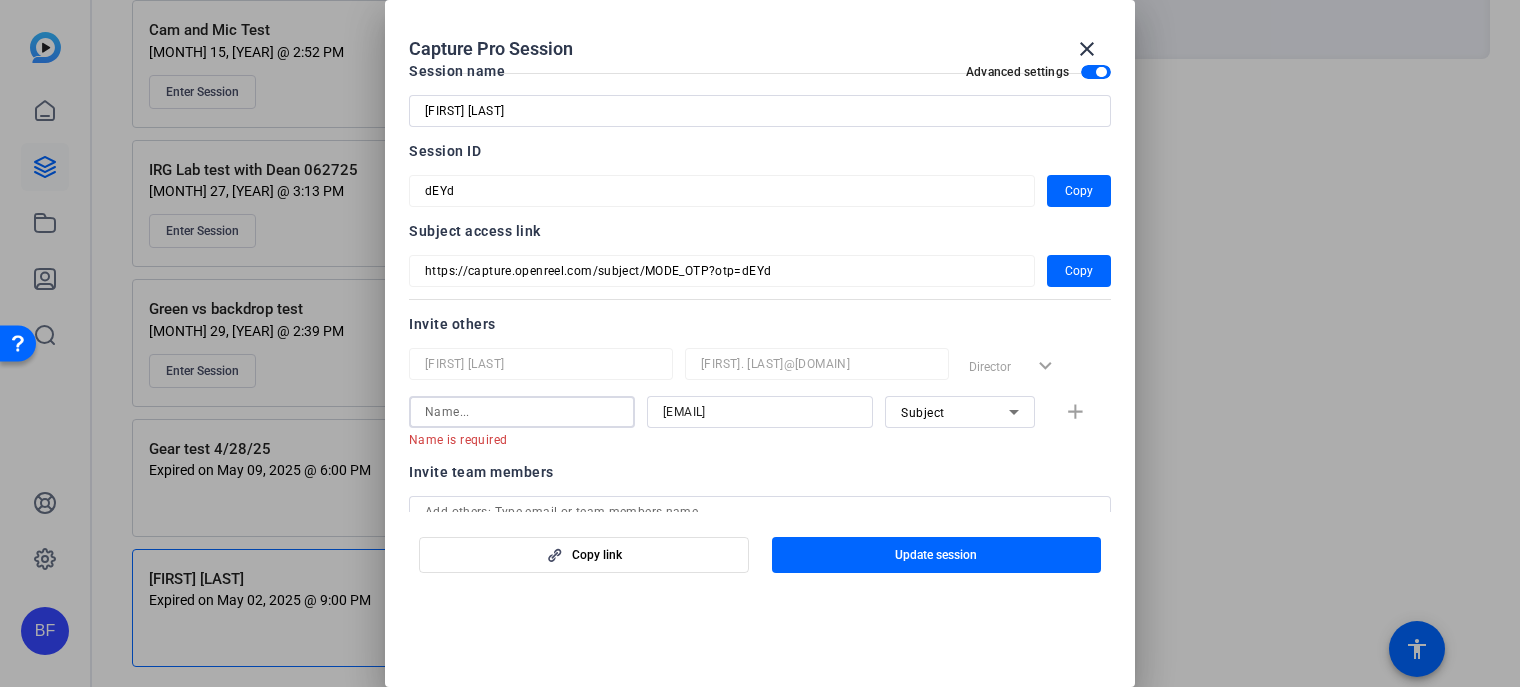 click at bounding box center [522, 412] 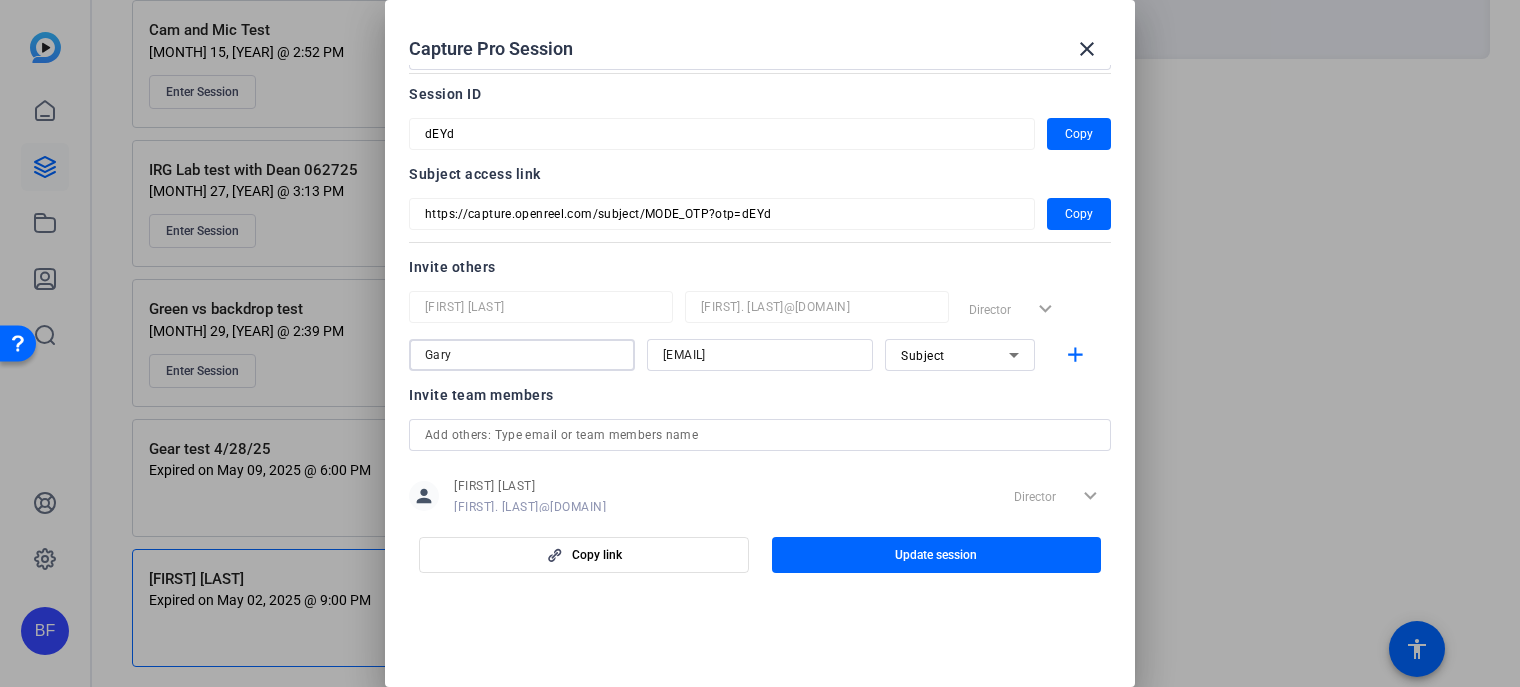 scroll, scrollTop: 126, scrollLeft: 0, axis: vertical 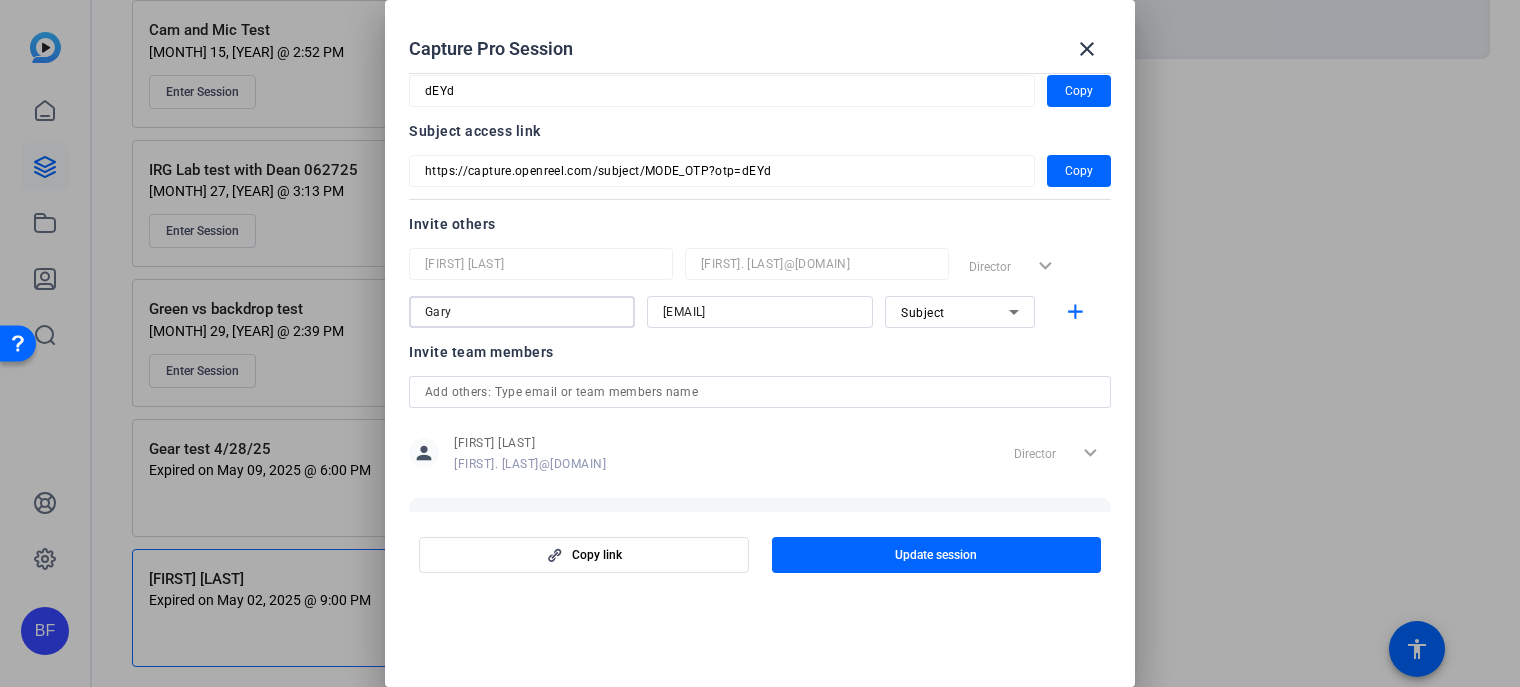type on "Gary" 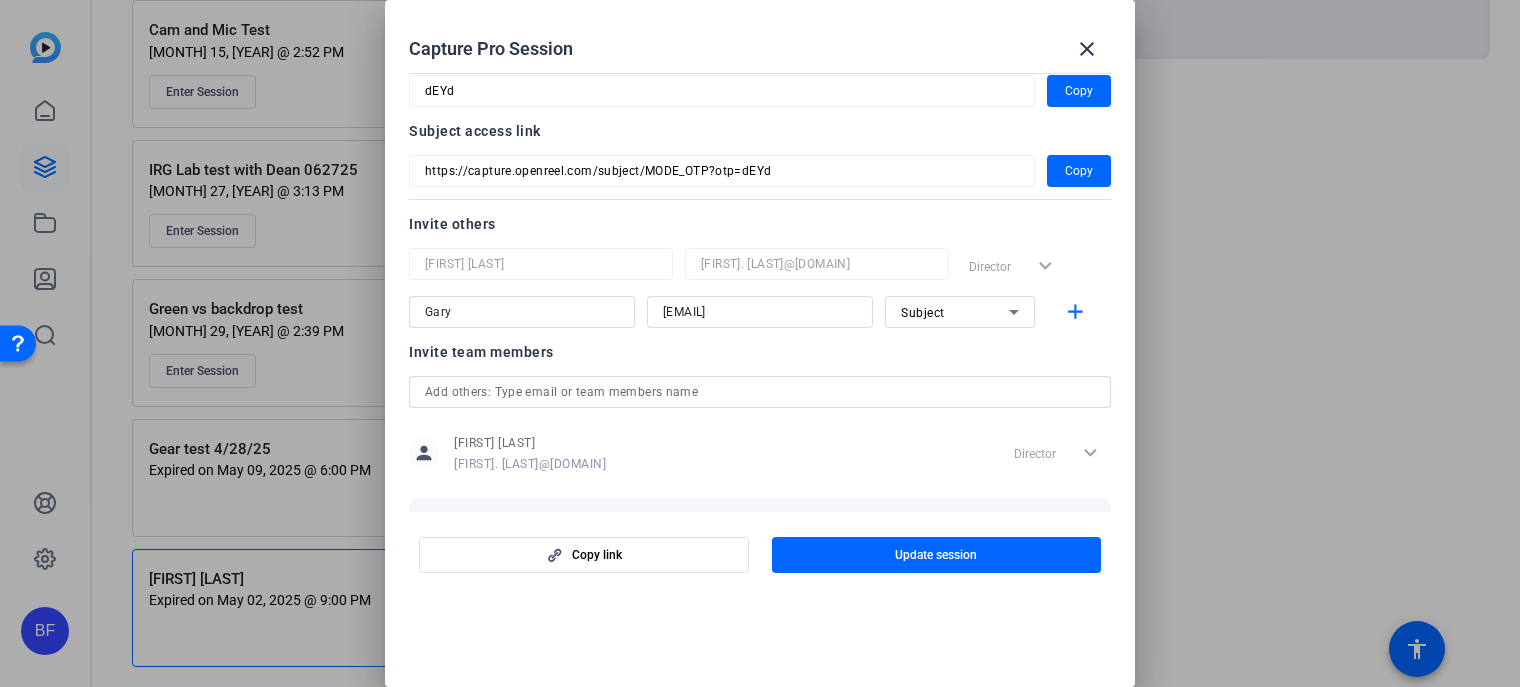 click on "dEYd" at bounding box center (722, 91) 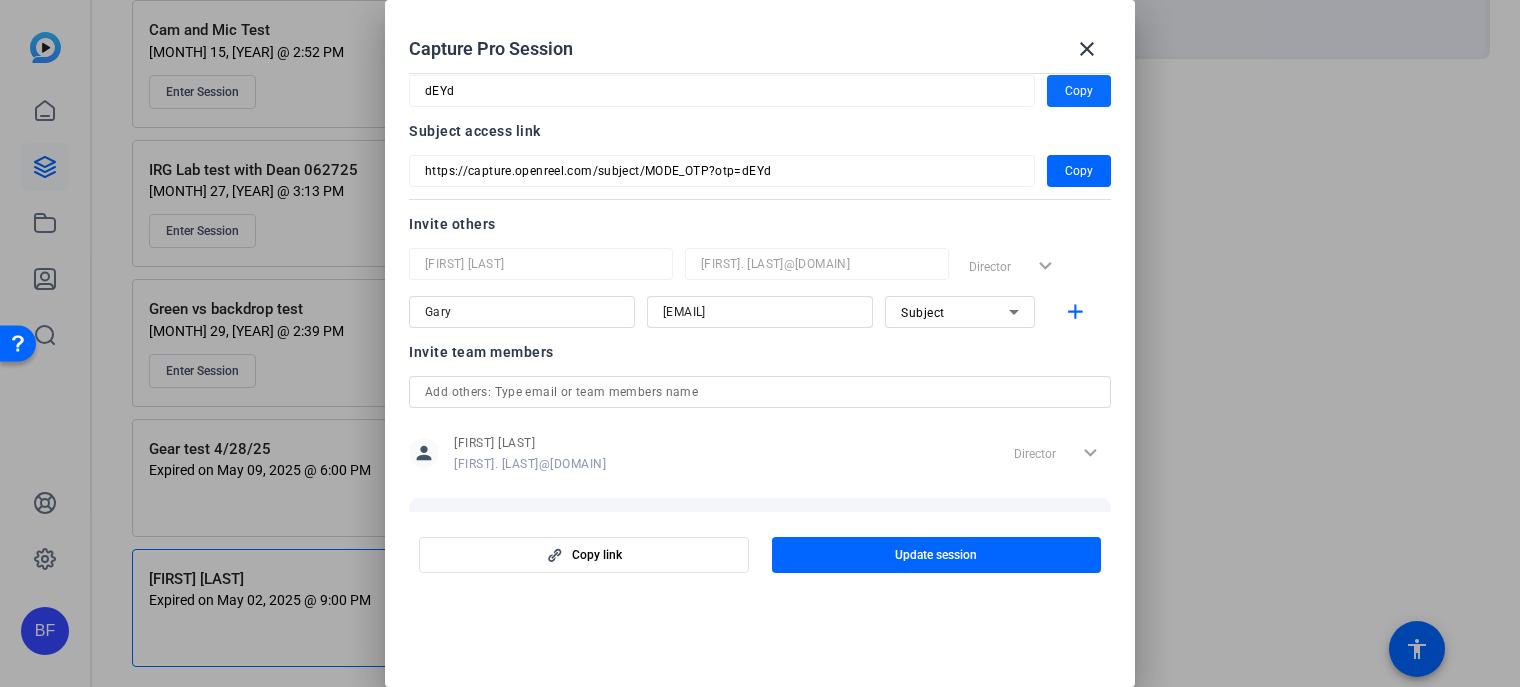 click at bounding box center (1079, 91) 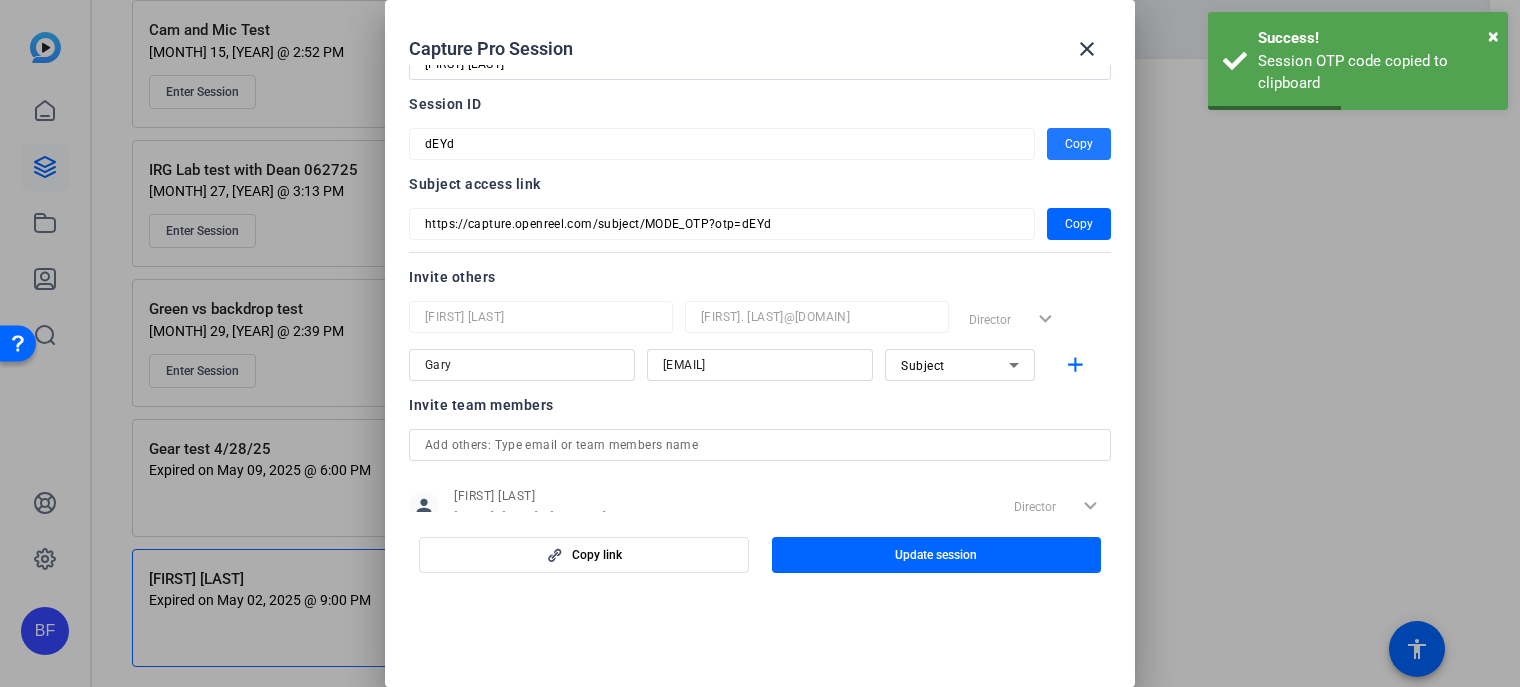 scroll, scrollTop: 26, scrollLeft: 0, axis: vertical 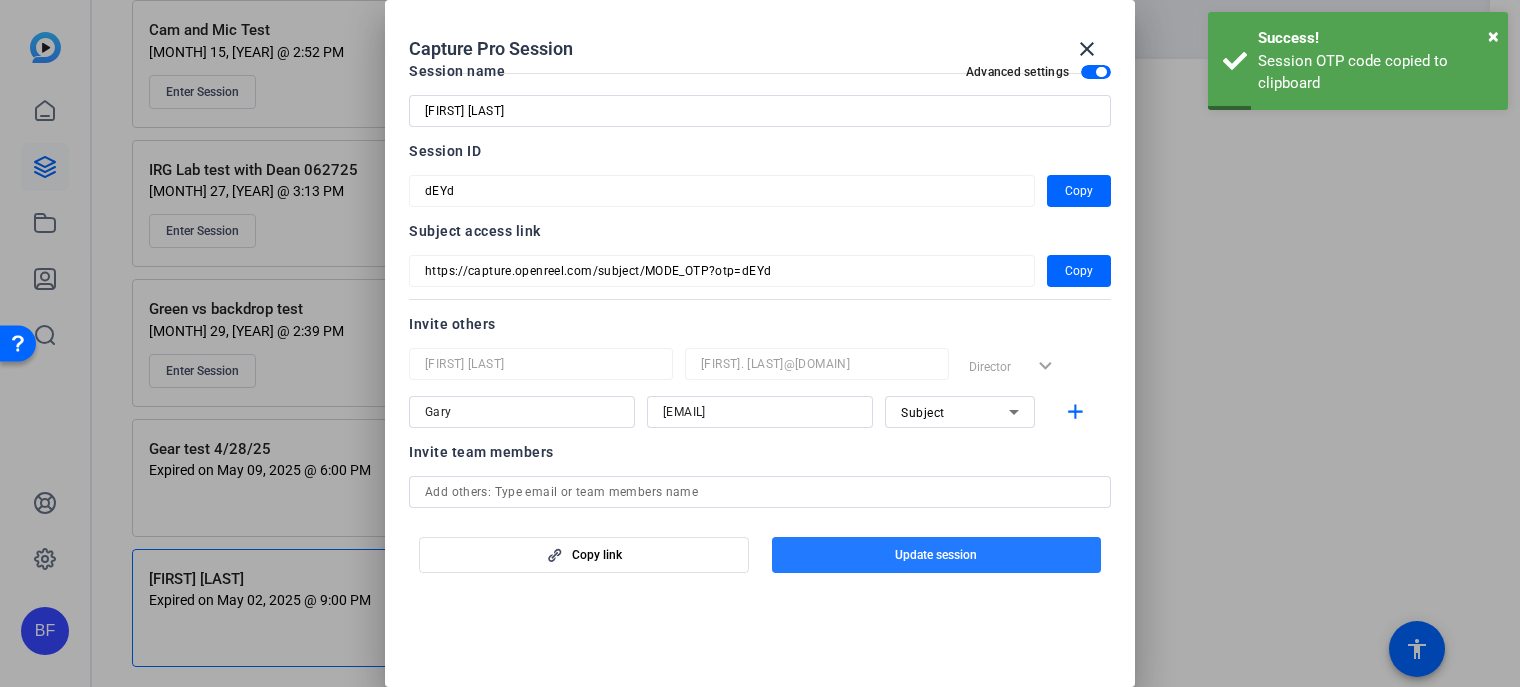 click on "Update session" 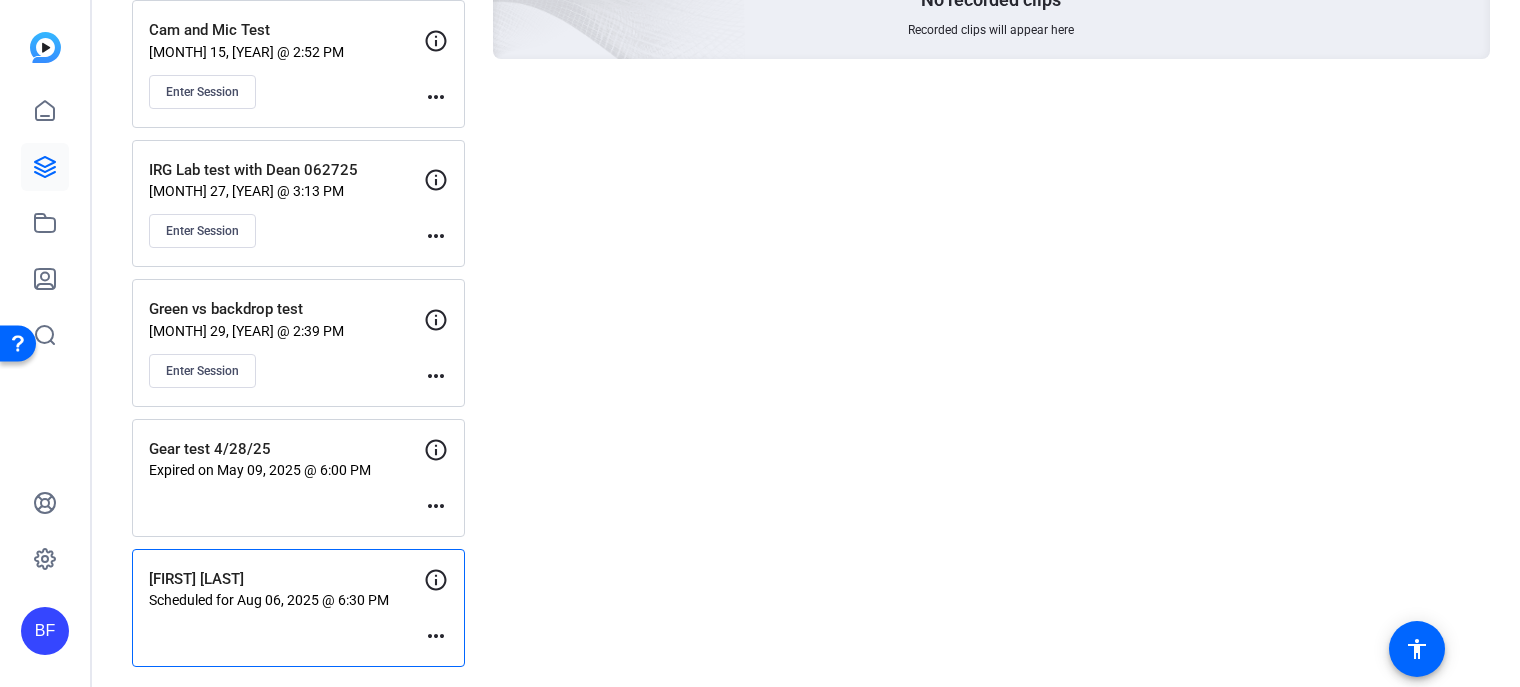 click on "more_horiz" 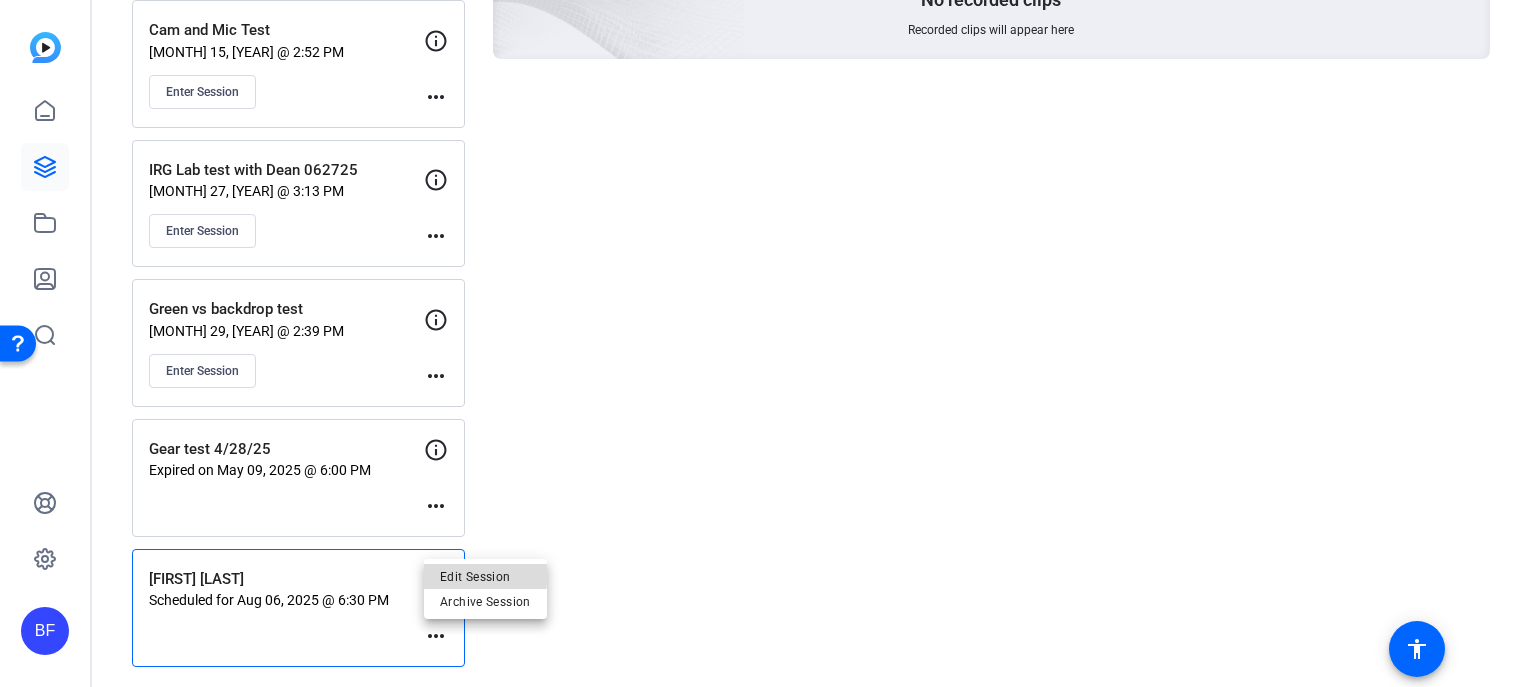 click on "Edit Session" at bounding box center [485, 577] 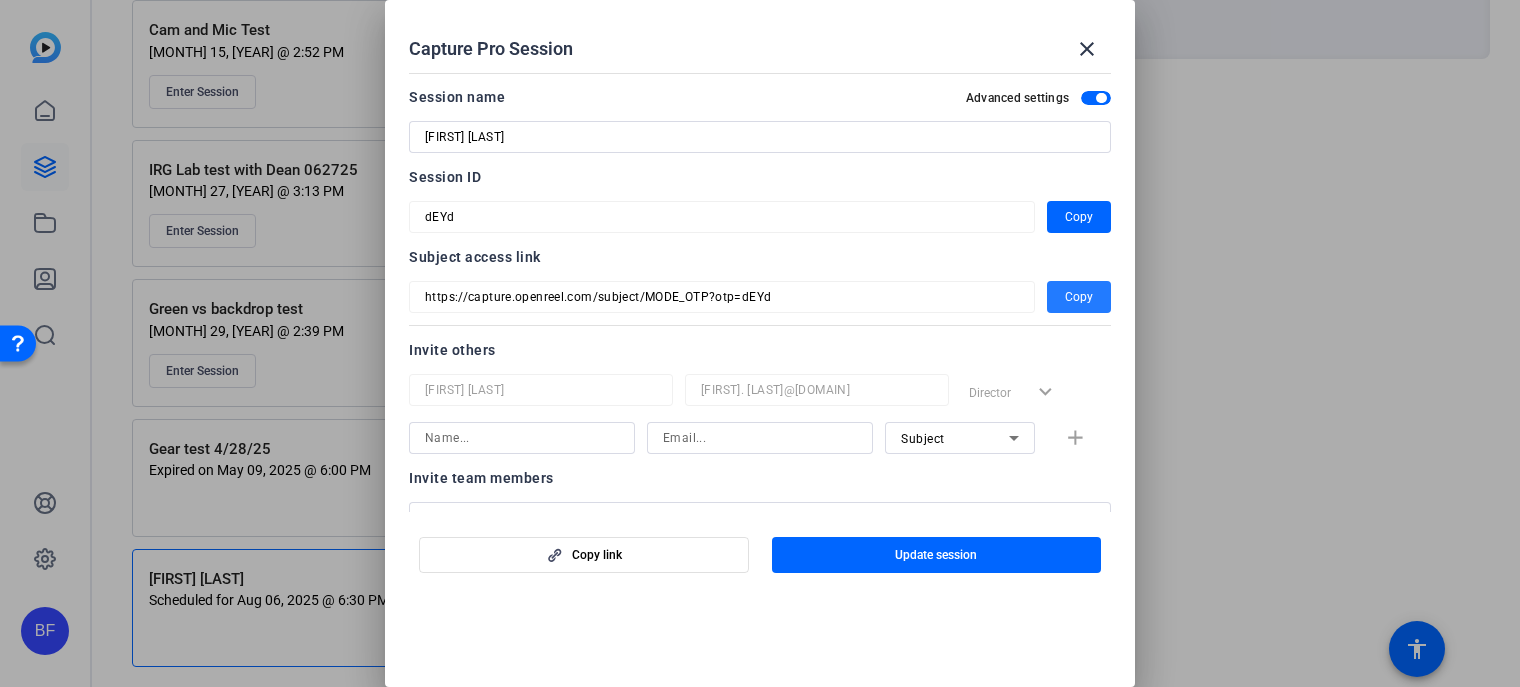 click at bounding box center [1079, 297] 